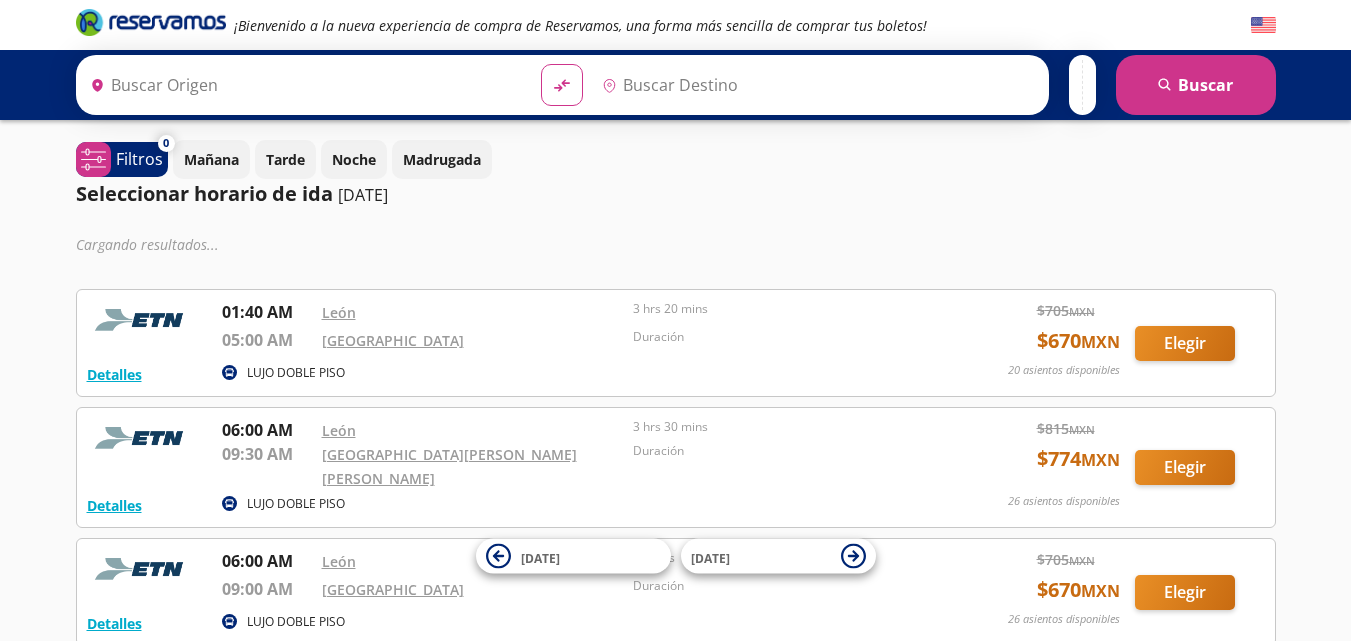 scroll, scrollTop: 0, scrollLeft: 0, axis: both 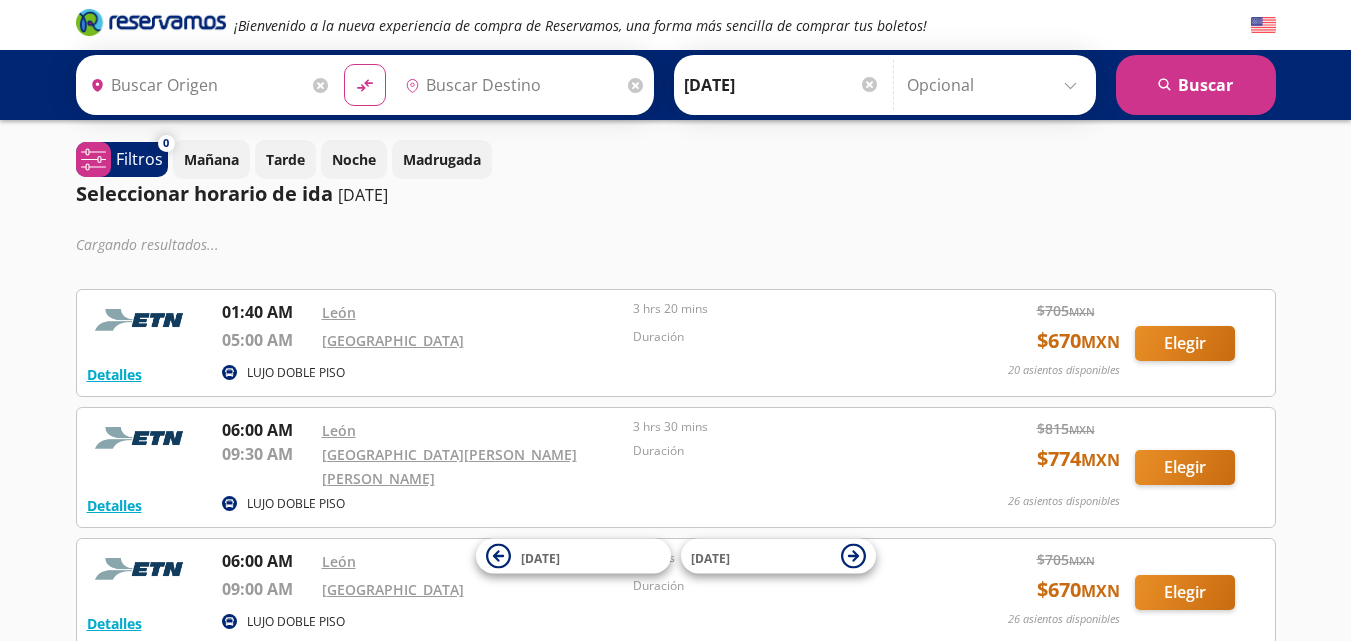 type on "[GEOGRAPHIC_DATA], [GEOGRAPHIC_DATA]" 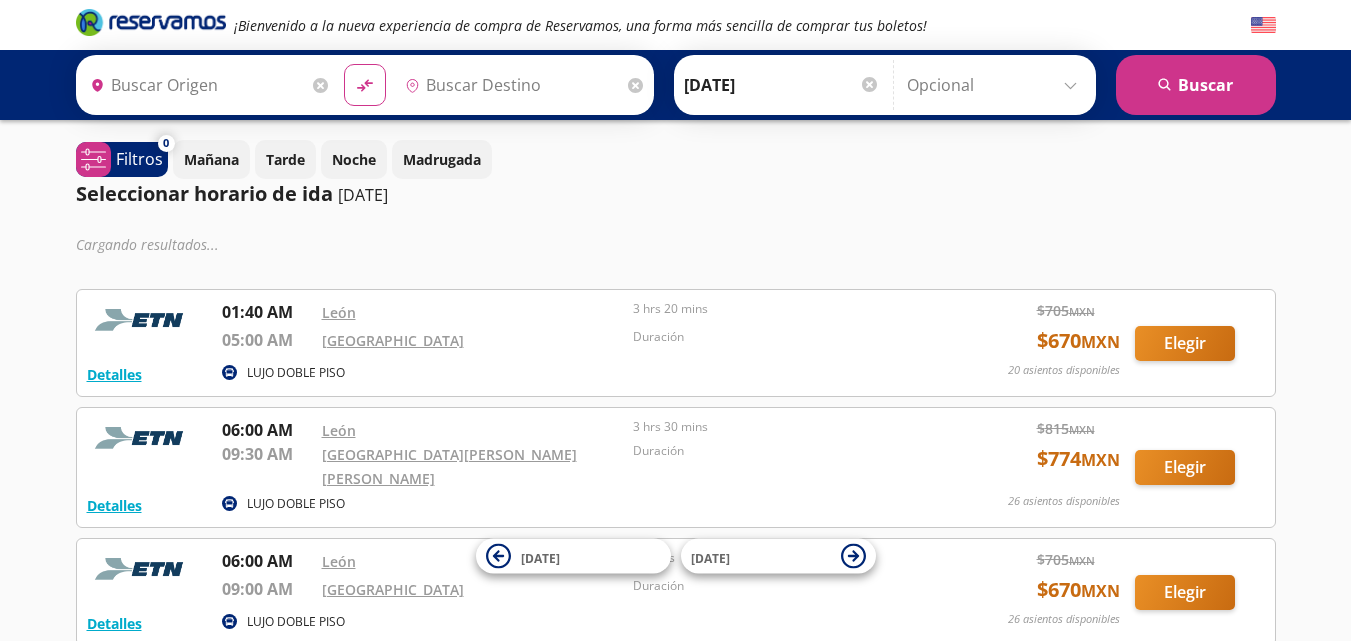 type on "[GEOGRAPHIC_DATA], [GEOGRAPHIC_DATA]" 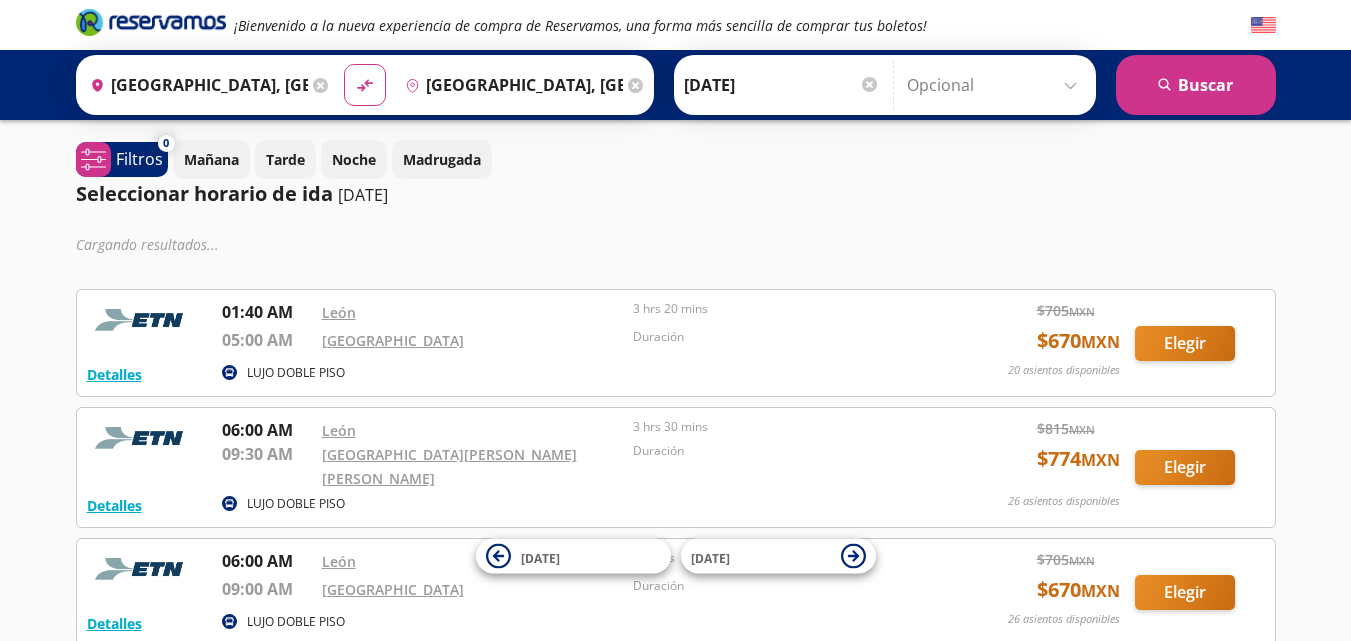scroll, scrollTop: 0, scrollLeft: 0, axis: both 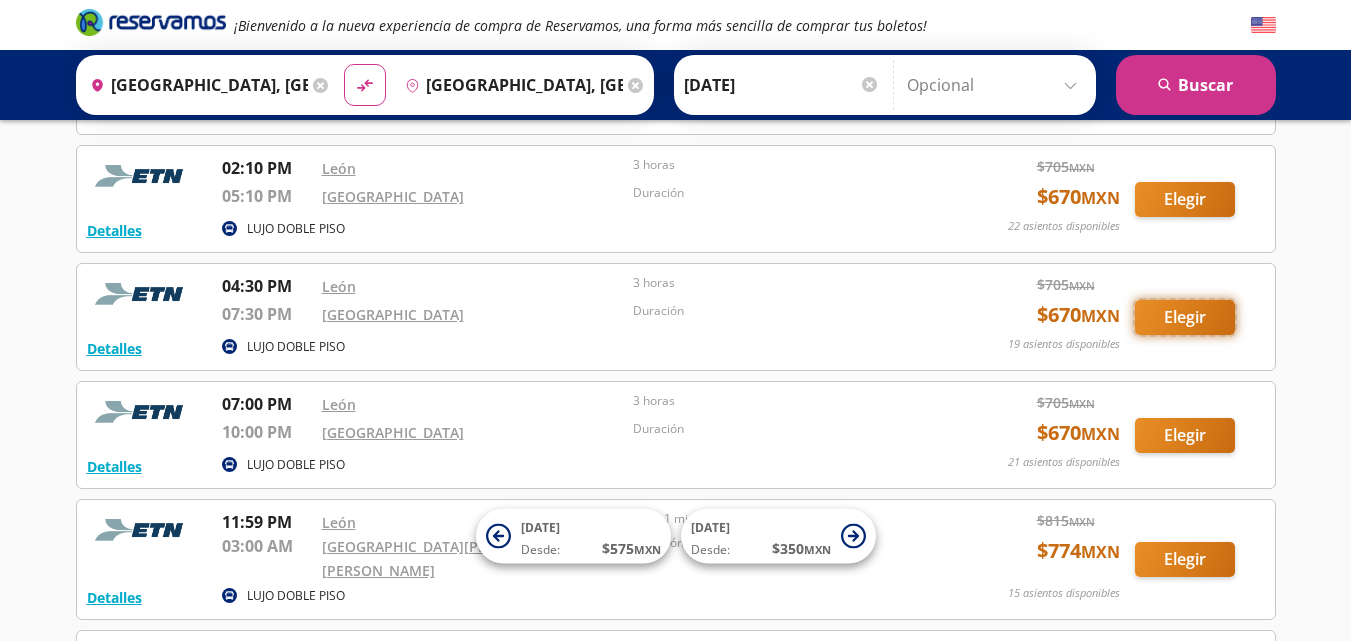 click on "Elegir" at bounding box center [1185, 317] 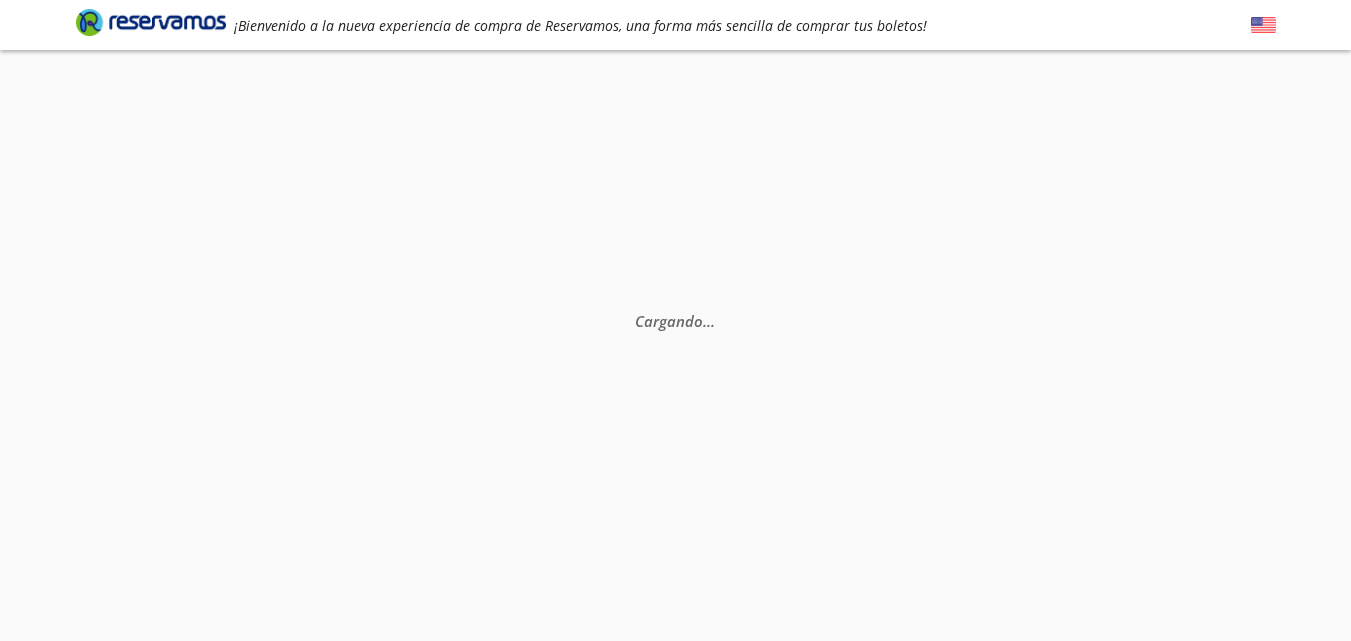 scroll, scrollTop: 0, scrollLeft: 0, axis: both 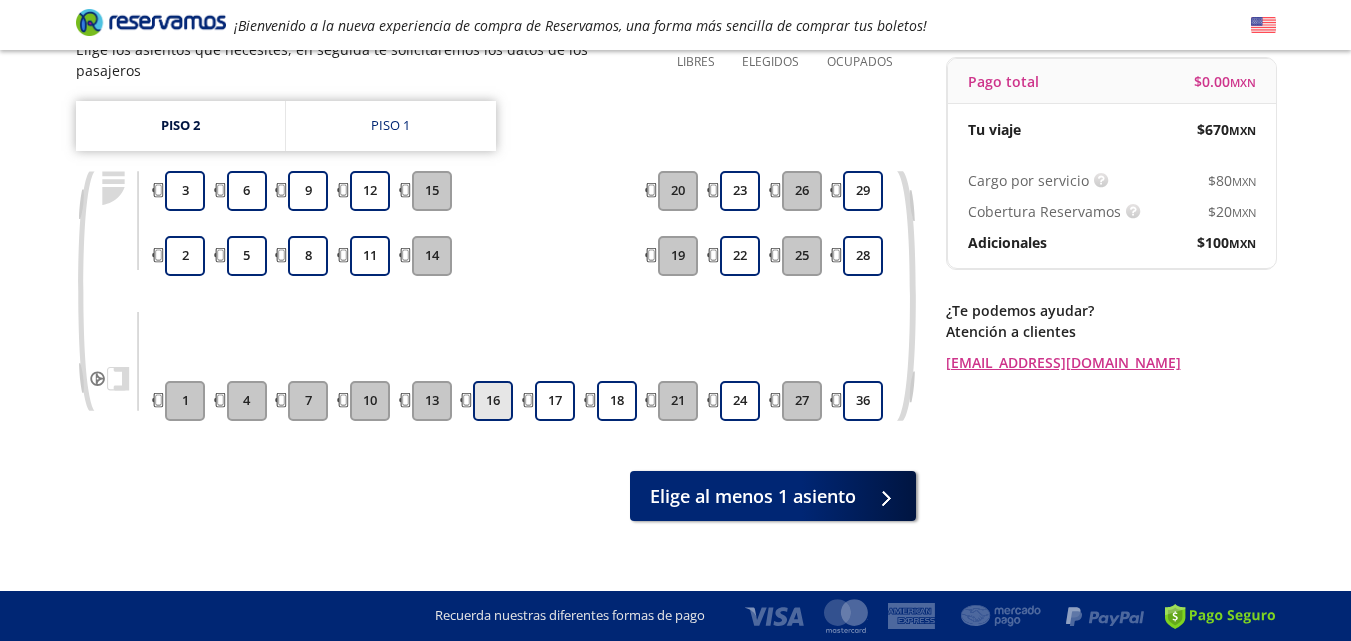 click on "16" at bounding box center [493, 401] 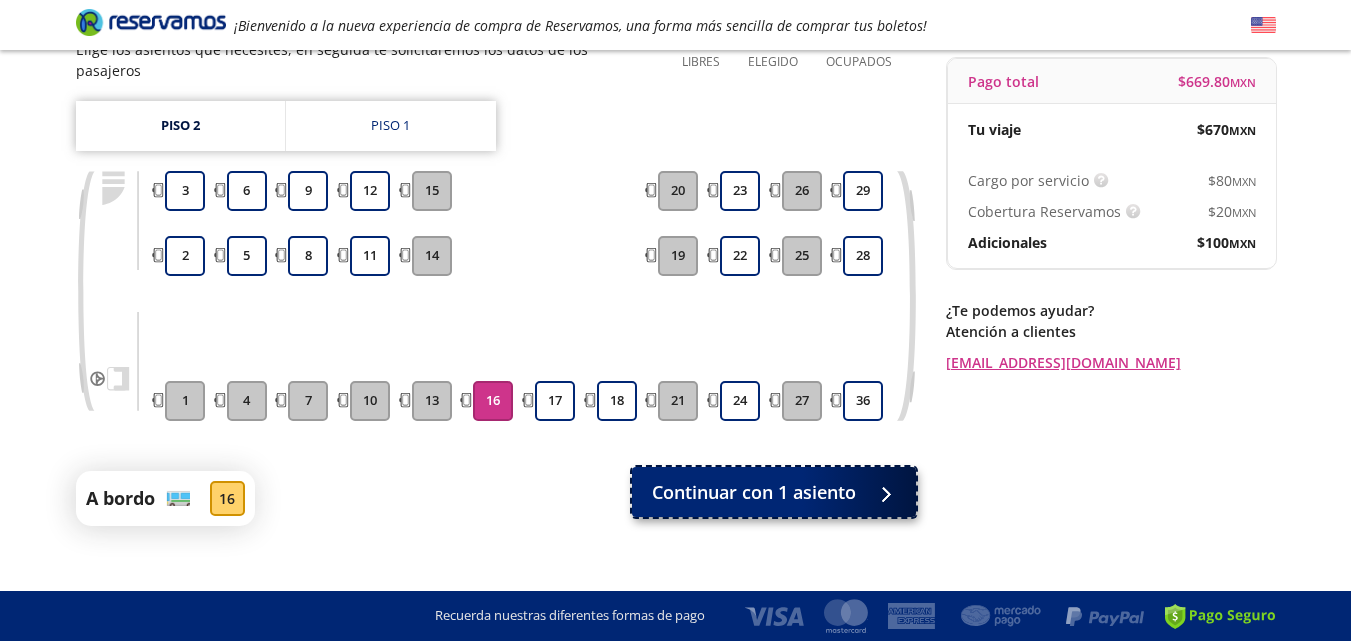 click on "Continuar con 1 asiento" at bounding box center [774, 492] 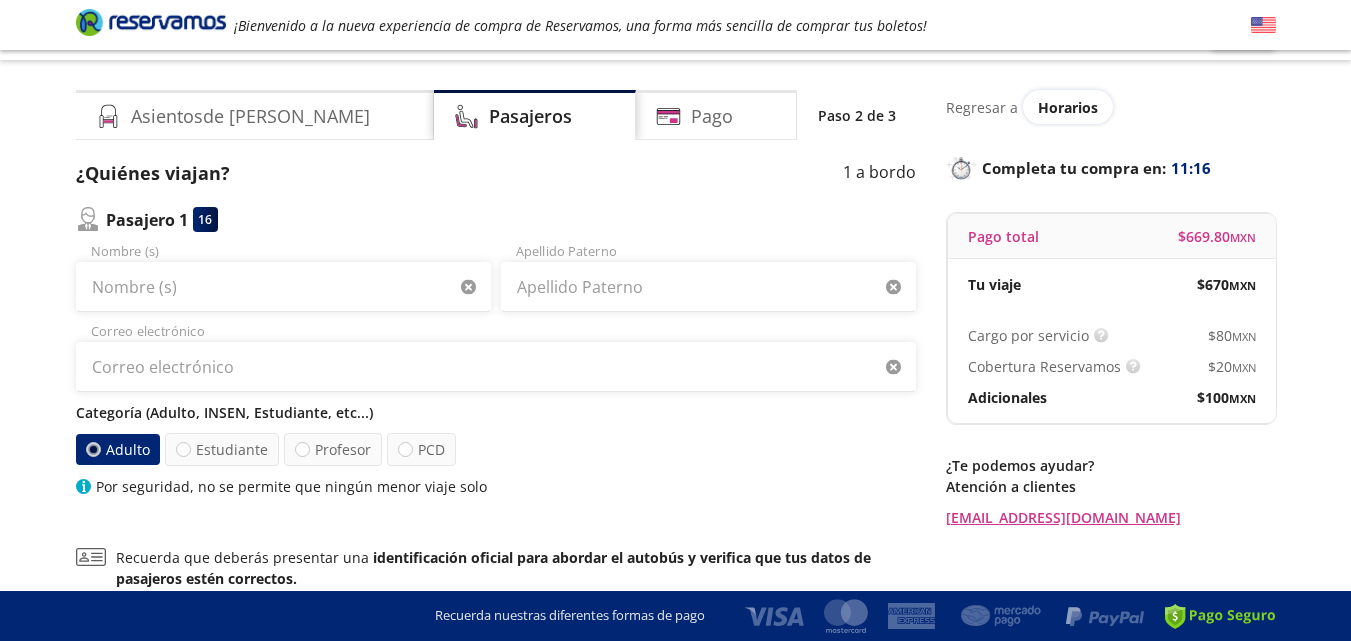 scroll, scrollTop: 0, scrollLeft: 0, axis: both 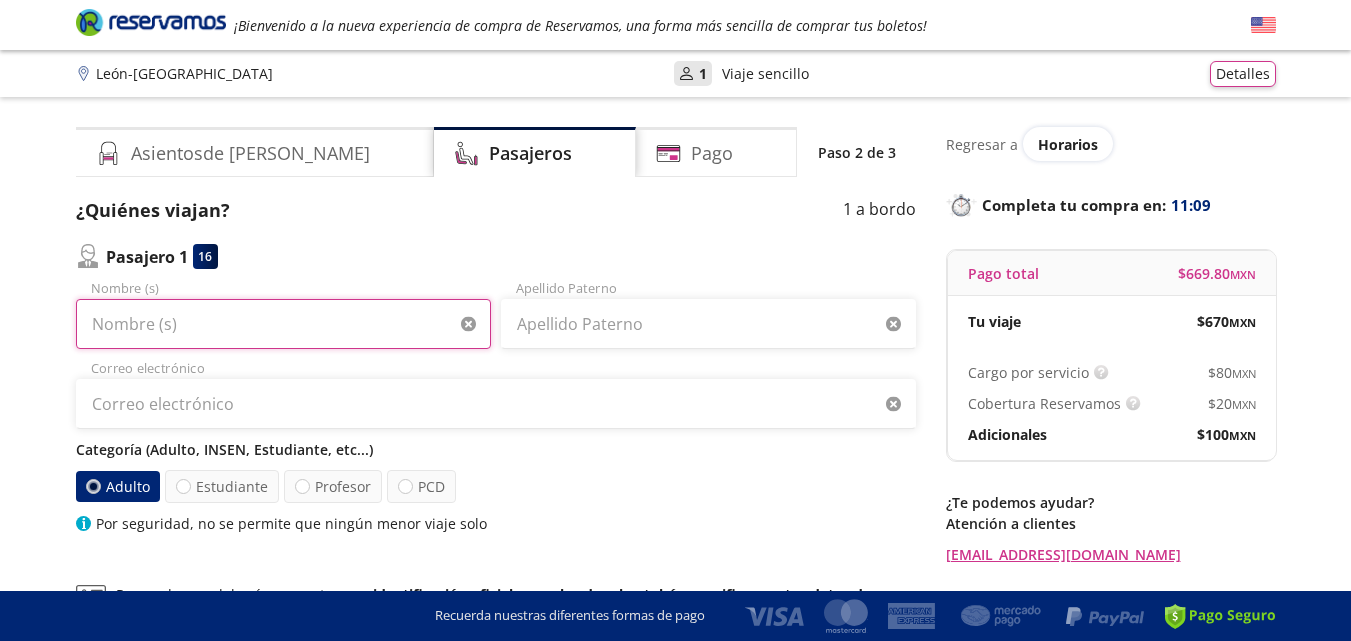 click on "Nombre (s)" at bounding box center [283, 324] 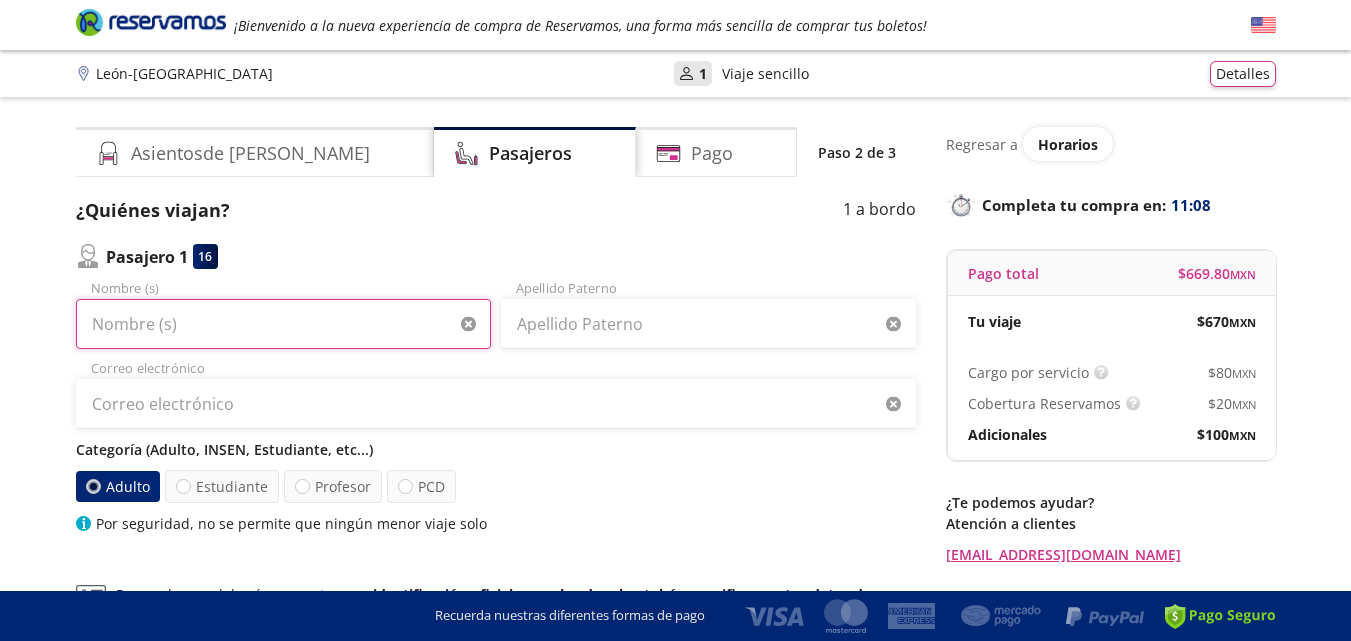 type on "[PERSON_NAME]" 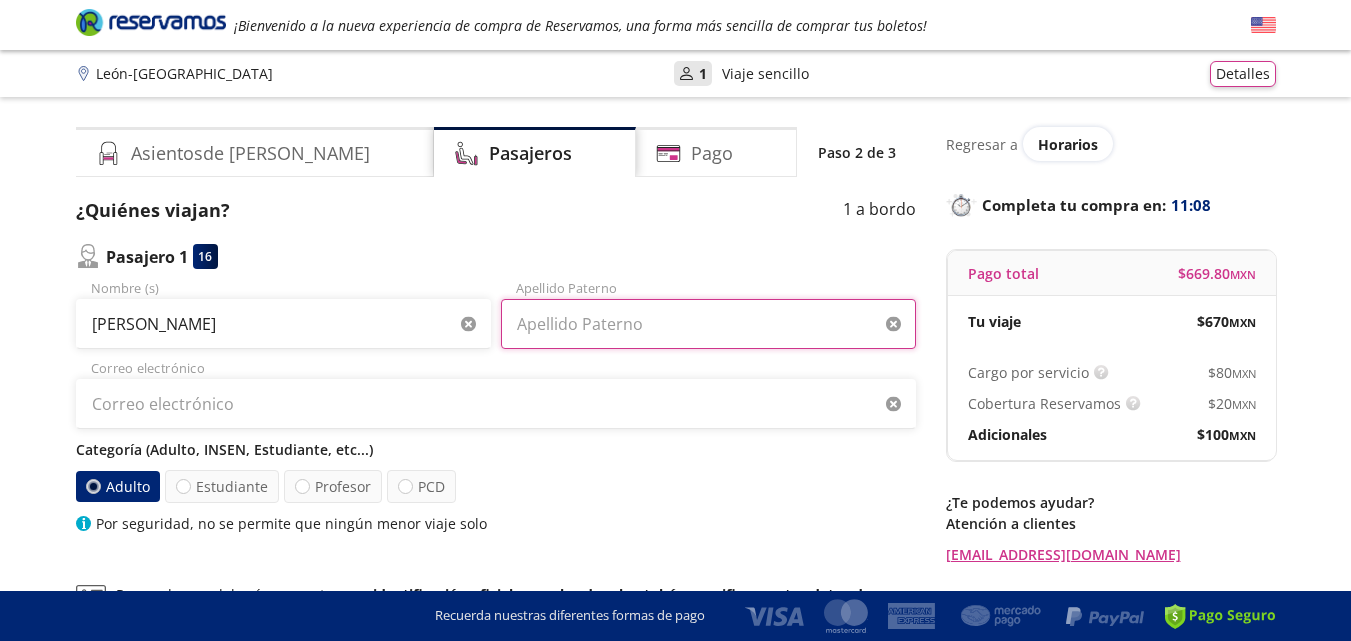 type on "ADOOS" 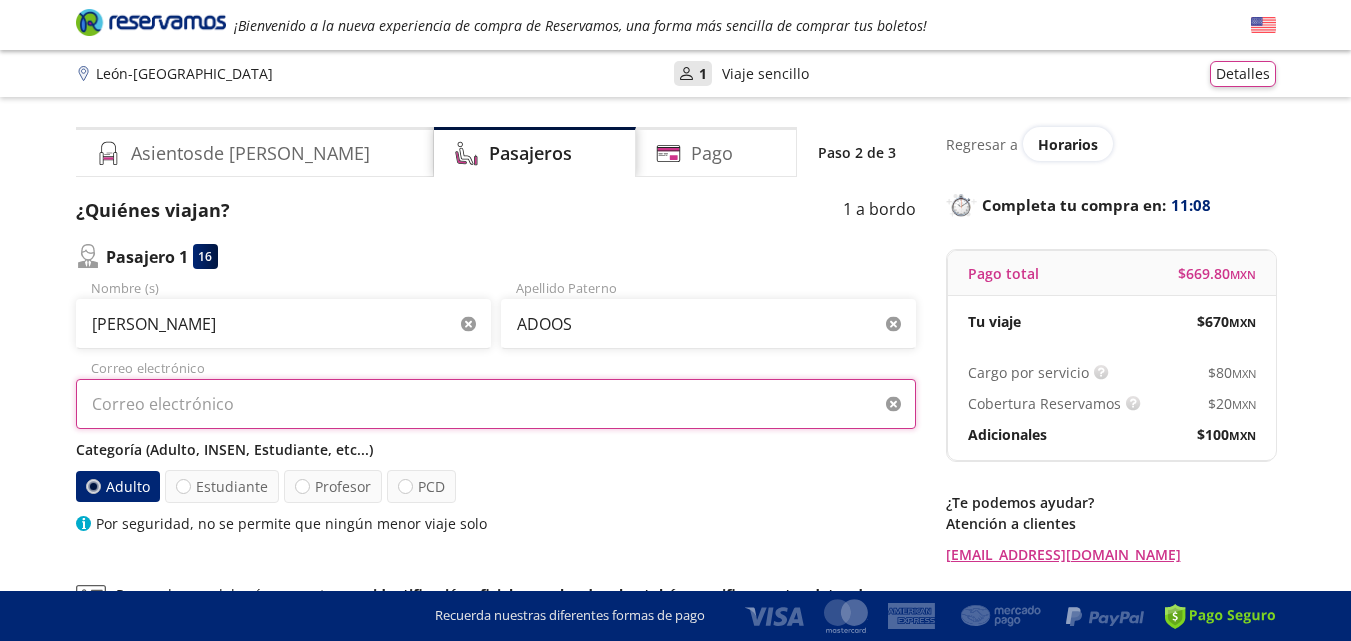 type on "[EMAIL_ADDRESS][DOMAIN_NAME]" 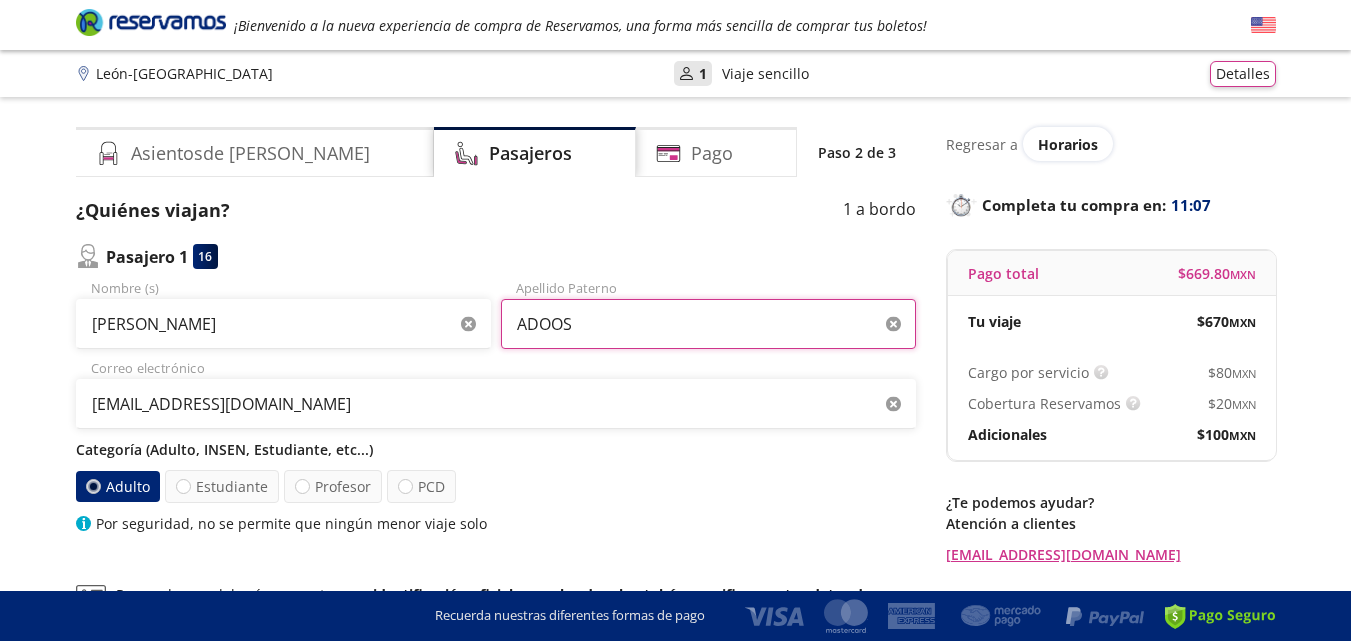 click on "ADOOS" at bounding box center [708, 324] 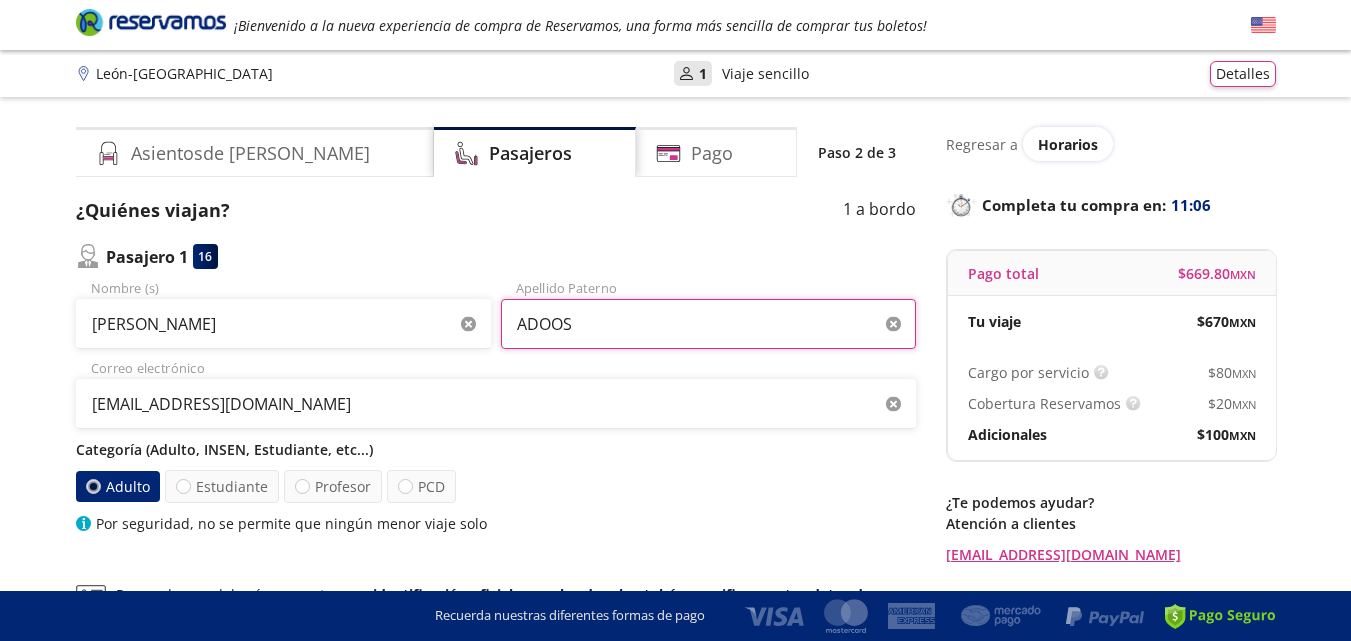 drag, startPoint x: 595, startPoint y: 320, endPoint x: 471, endPoint y: 298, distance: 125.93649 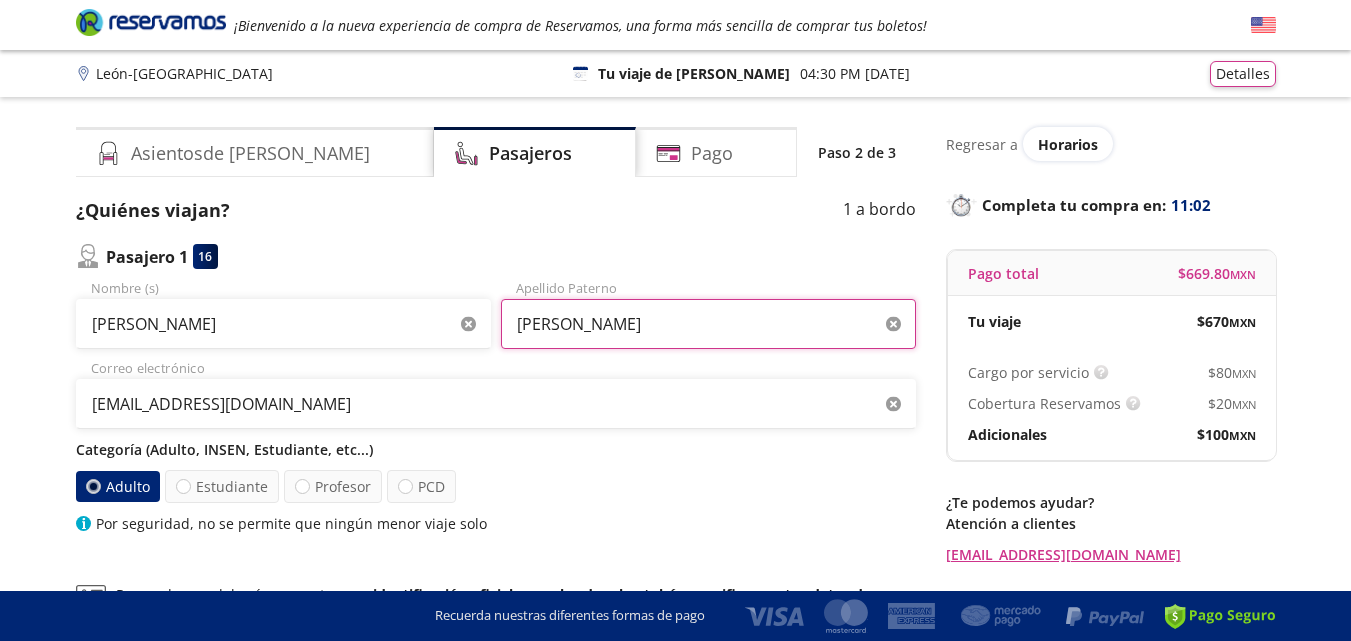 type on "[PERSON_NAME]" 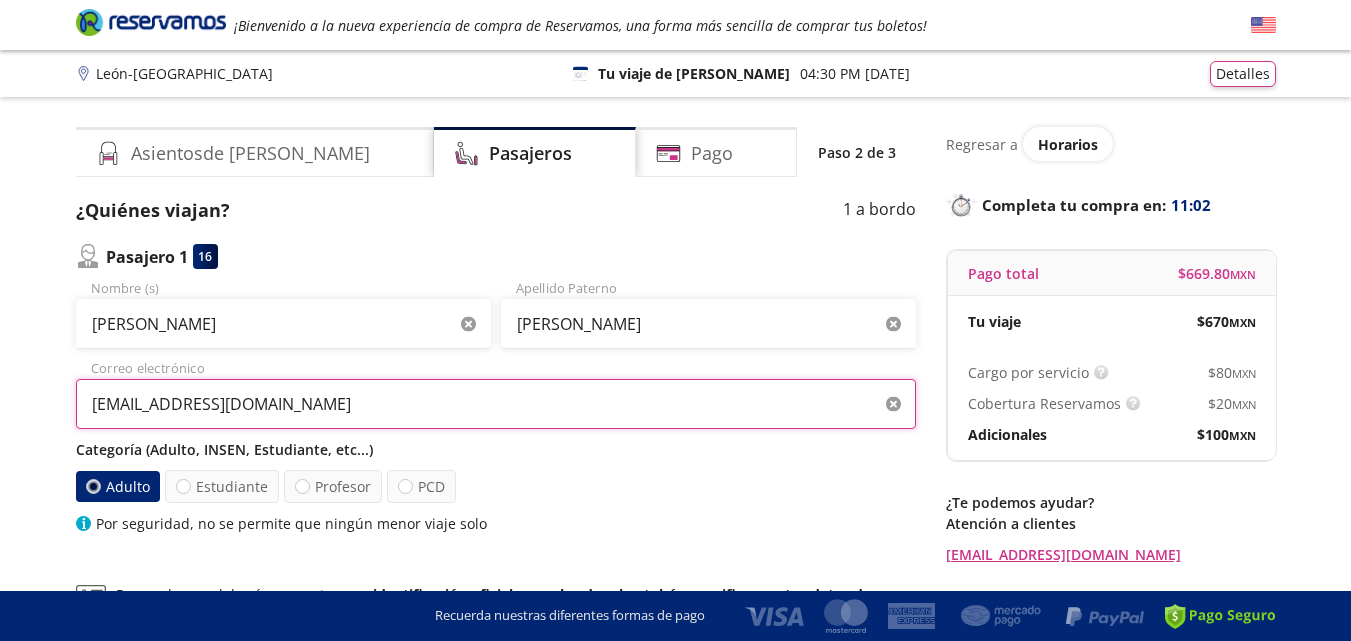 click on "[EMAIL_ADDRESS][DOMAIN_NAME]" at bounding box center [496, 404] 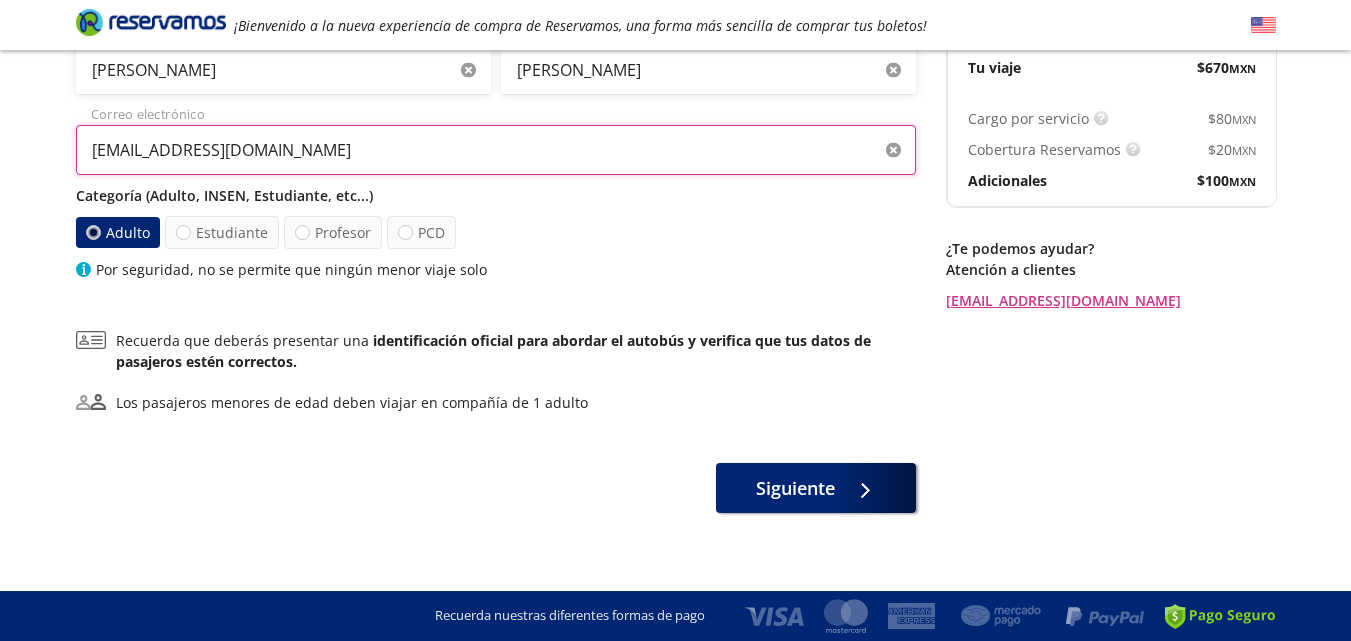 scroll, scrollTop: 267, scrollLeft: 0, axis: vertical 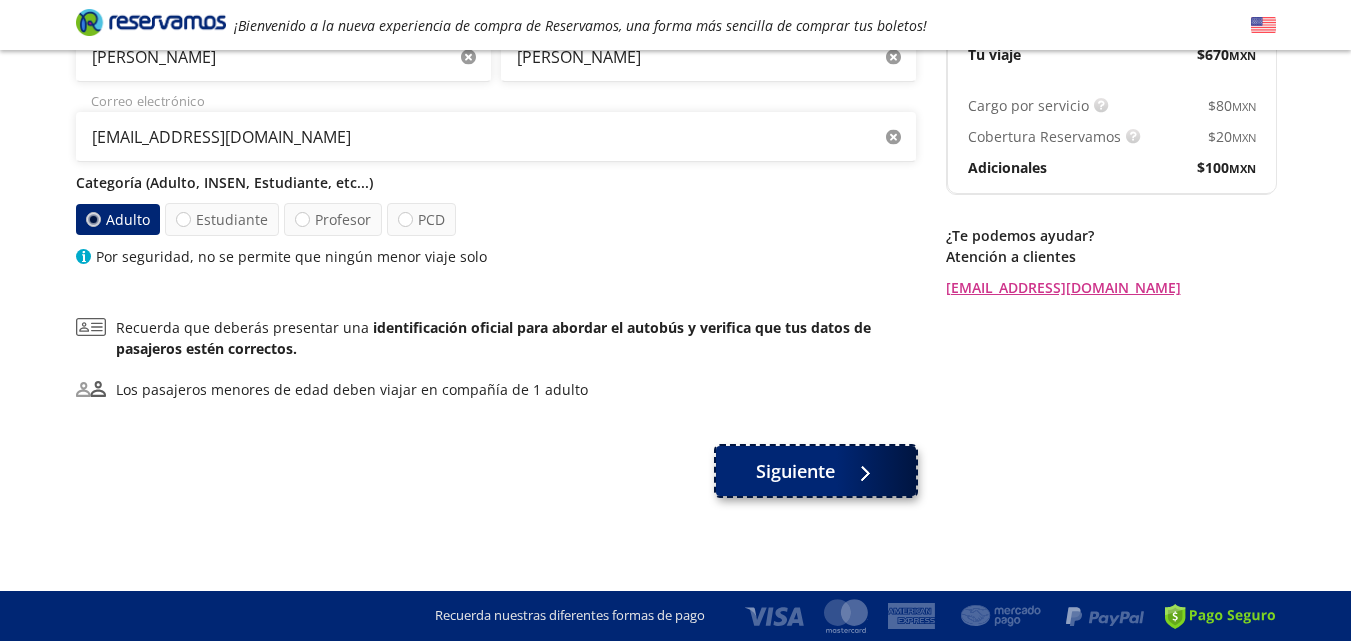 click on "Siguiente" at bounding box center (795, 471) 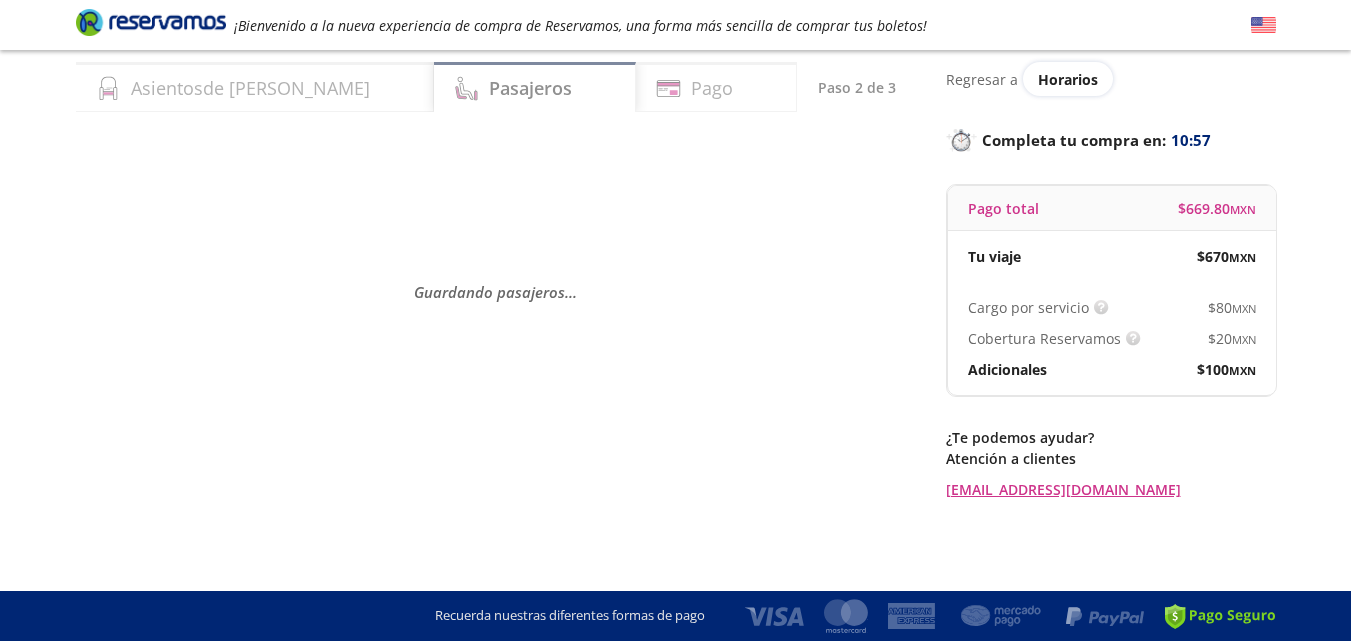 scroll, scrollTop: 0, scrollLeft: 0, axis: both 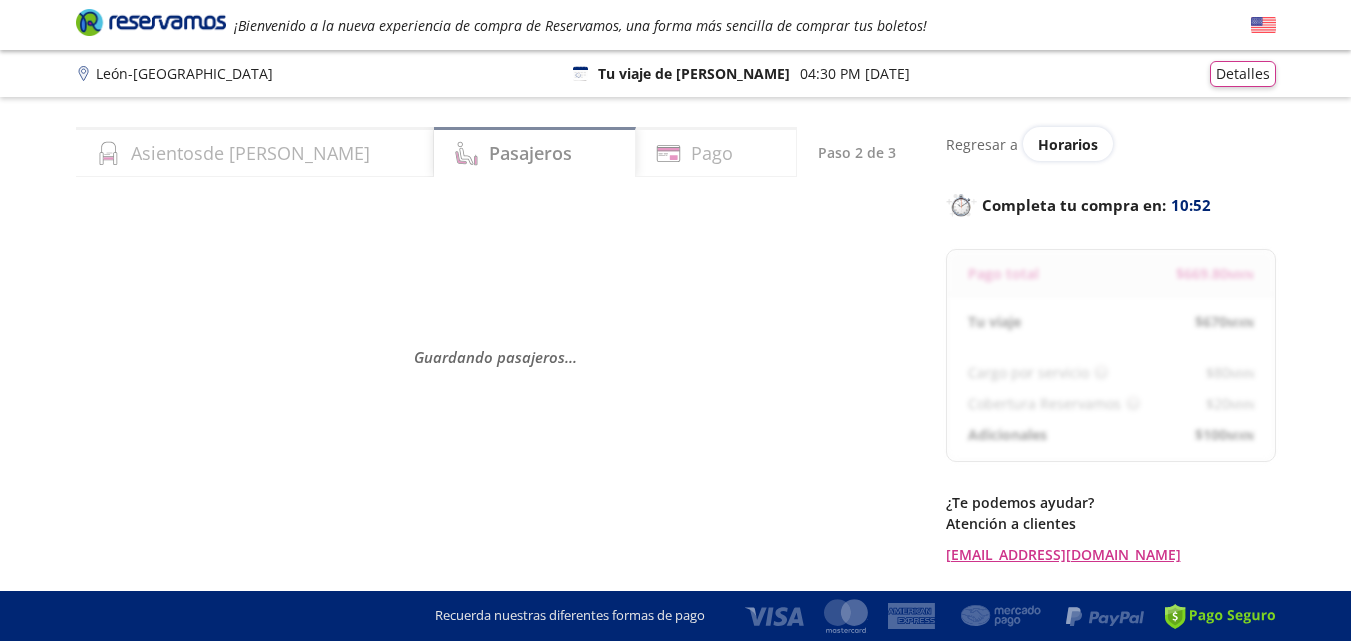 select on "MX" 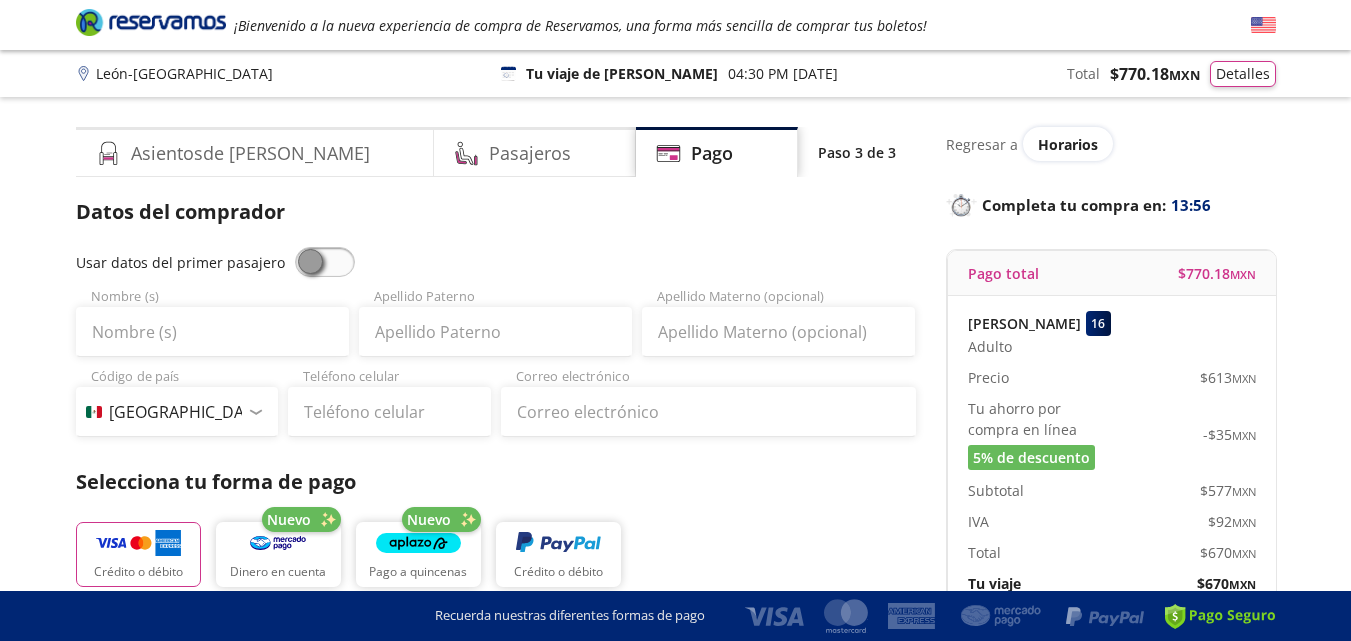 click at bounding box center (325, 262) 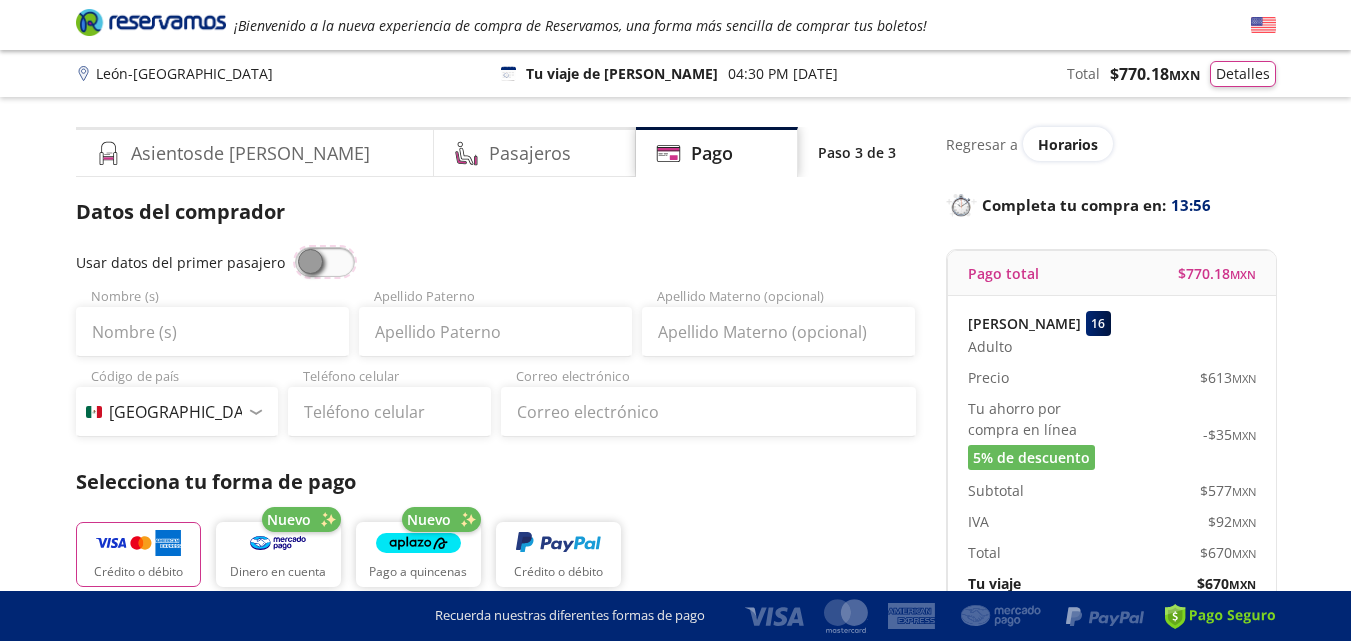 click at bounding box center (295, 247) 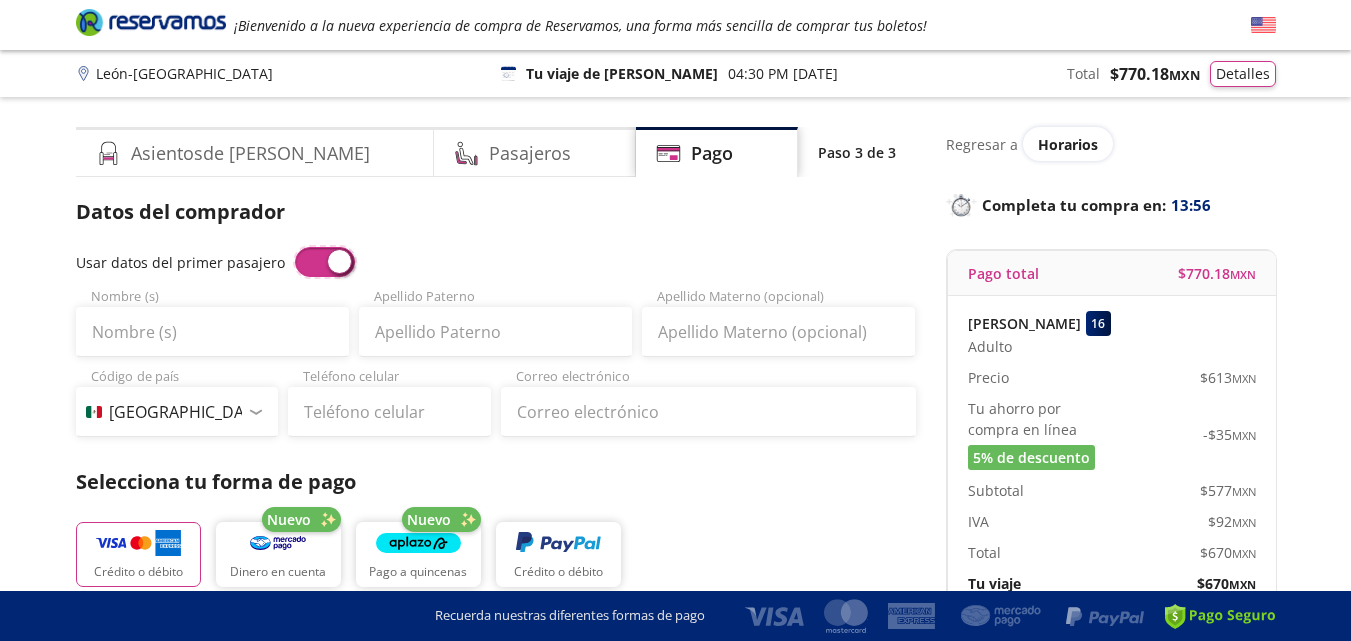 type on "[PERSON_NAME]" 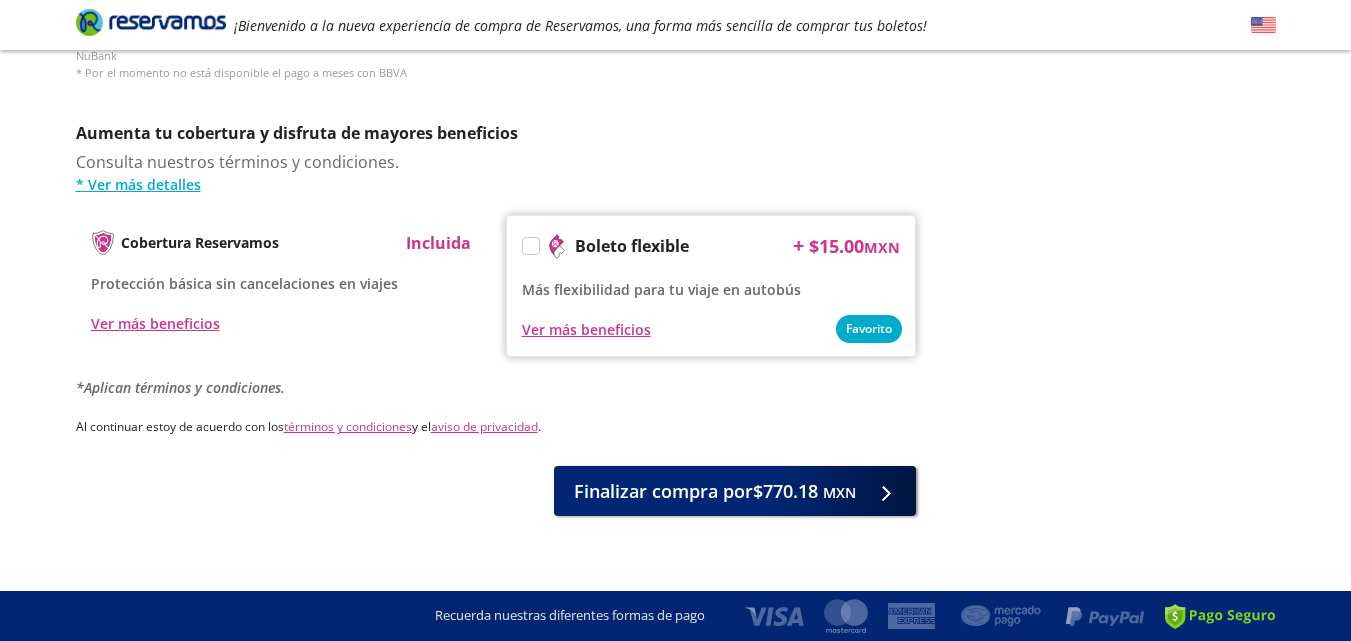 scroll, scrollTop: 0, scrollLeft: 0, axis: both 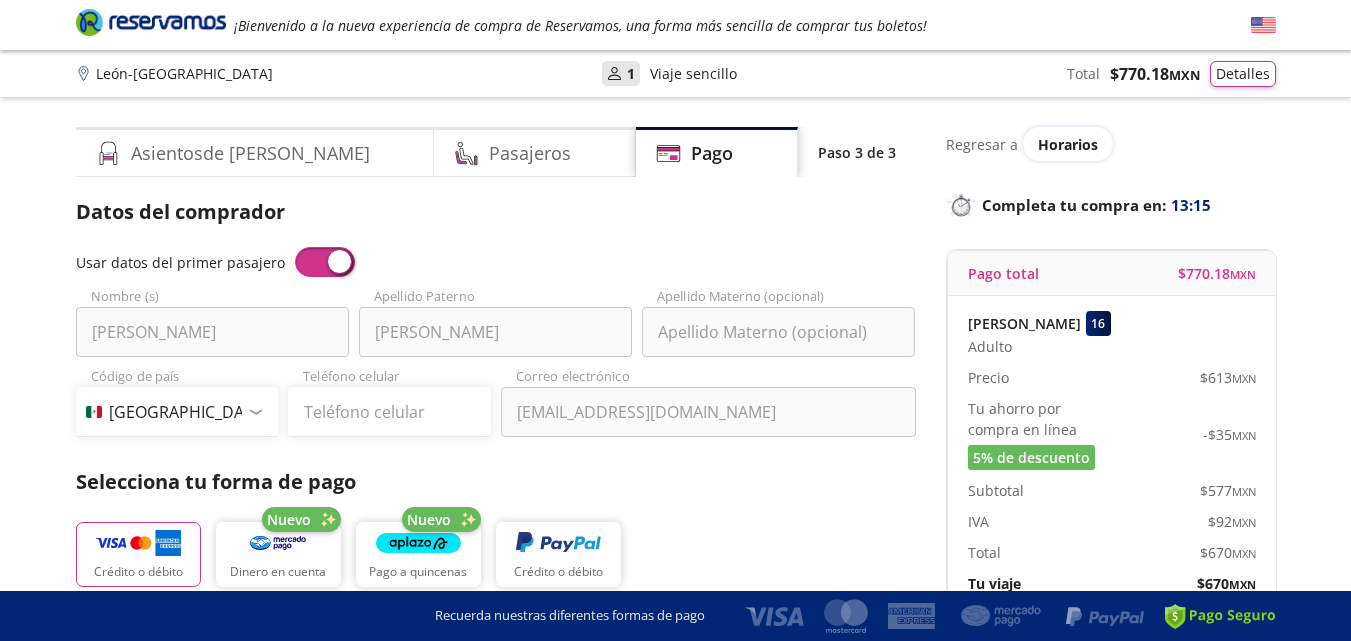 click on "Group 9 Created with Sketch. Pago [PERSON_NAME]  -  [GEOGRAPHIC_DATA] ¡Bienvenido a la nueva experiencia de compra de Reservamos, una forma más sencilla de comprar tus boletos! Completa tu compra en : 13:15 [PERSON_NAME]  -  [GEOGRAPHIC_DATA] User 1 Viaje sencillo Total $ 770.18  MXN Detalles Completa tu compra en : 13:15 Asientos  de [PERSON_NAME] Pago Paso 3 de 3 Servicios adicionales ¿Tienes un código de descuento? Aplicar Datos del comprador Usar datos del primer pasajero [PERSON_NAME] Nombre (s) [PERSON_NAME] Apellido [PERSON_NAME] Apellido Materno (opcional) Código de país [GEOGRAPHIC_DATA] +1 [GEOGRAPHIC_DATA] +52 [GEOGRAPHIC_DATA] +57 [GEOGRAPHIC_DATA] +55 [GEOGRAPHIC_DATA] +93 [GEOGRAPHIC_DATA] +355 [GEOGRAPHIC_DATA] +49 [GEOGRAPHIC_DATA] +376 [GEOGRAPHIC_DATA] +244 [GEOGRAPHIC_DATA] +1 [GEOGRAPHIC_DATA] +1 [GEOGRAPHIC_DATA] +966 [GEOGRAPHIC_DATA] +213 [GEOGRAPHIC_DATA] +54 [GEOGRAPHIC_DATA] +374 [GEOGRAPHIC_DATA] +297 [GEOGRAPHIC_DATA] +61 [GEOGRAPHIC_DATA] +43 [GEOGRAPHIC_DATA] +994 [GEOGRAPHIC_DATA] +1 [GEOGRAPHIC_DATA] +880 [GEOGRAPHIC_DATA] +1 [GEOGRAPHIC_DATA] +973 [GEOGRAPHIC_DATA] +32 [GEOGRAPHIC_DATA] +501 [GEOGRAPHIC_DATA] +229 [GEOGRAPHIC_DATA] +1 [GEOGRAPHIC_DATA] +375 [GEOGRAPHIC_DATA] +95 [GEOGRAPHIC_DATA] +591 [GEOGRAPHIC_DATA] +387 Botsuana +267 [GEOGRAPHIC_DATA] +673 [GEOGRAPHIC_DATA] +359" at bounding box center (675, 808) 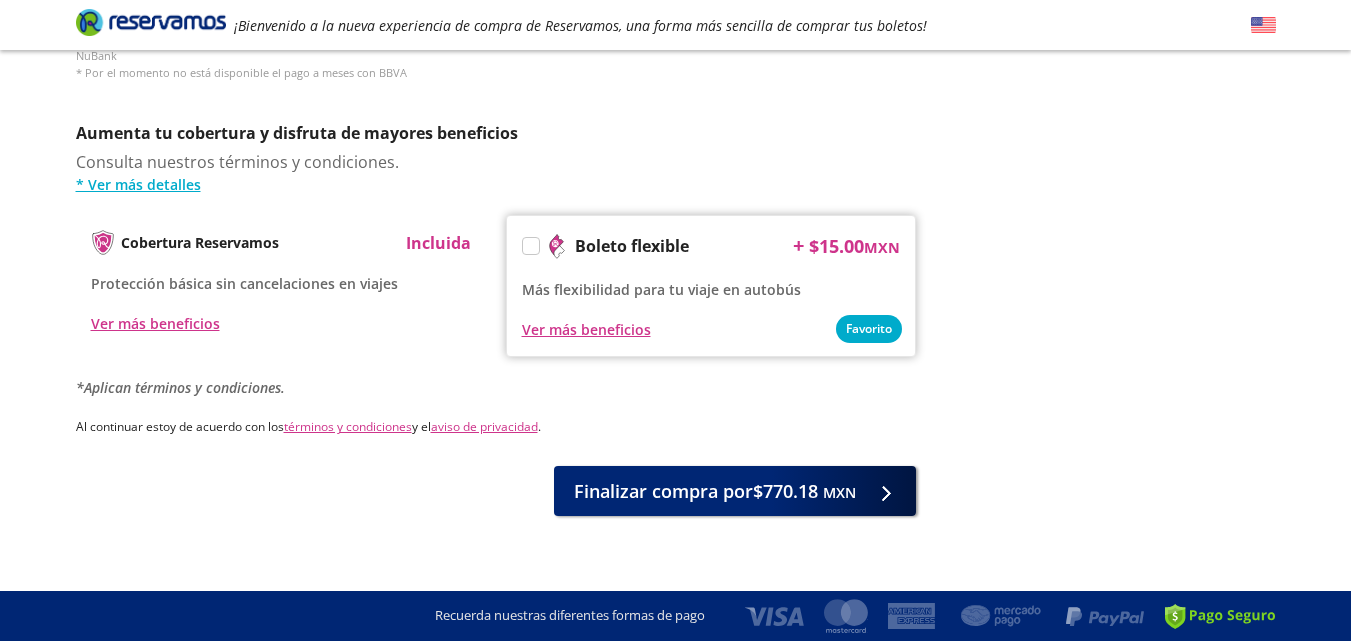 scroll, scrollTop: 0, scrollLeft: 0, axis: both 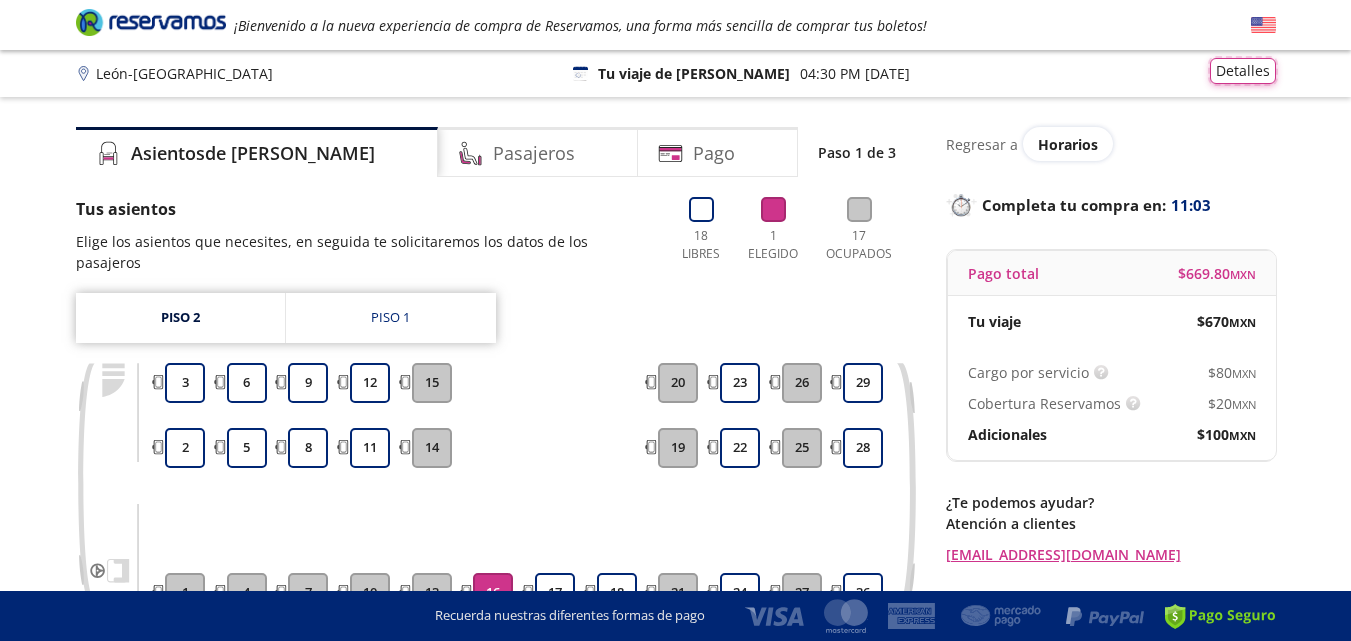 click on "Detalles" at bounding box center (1243, 71) 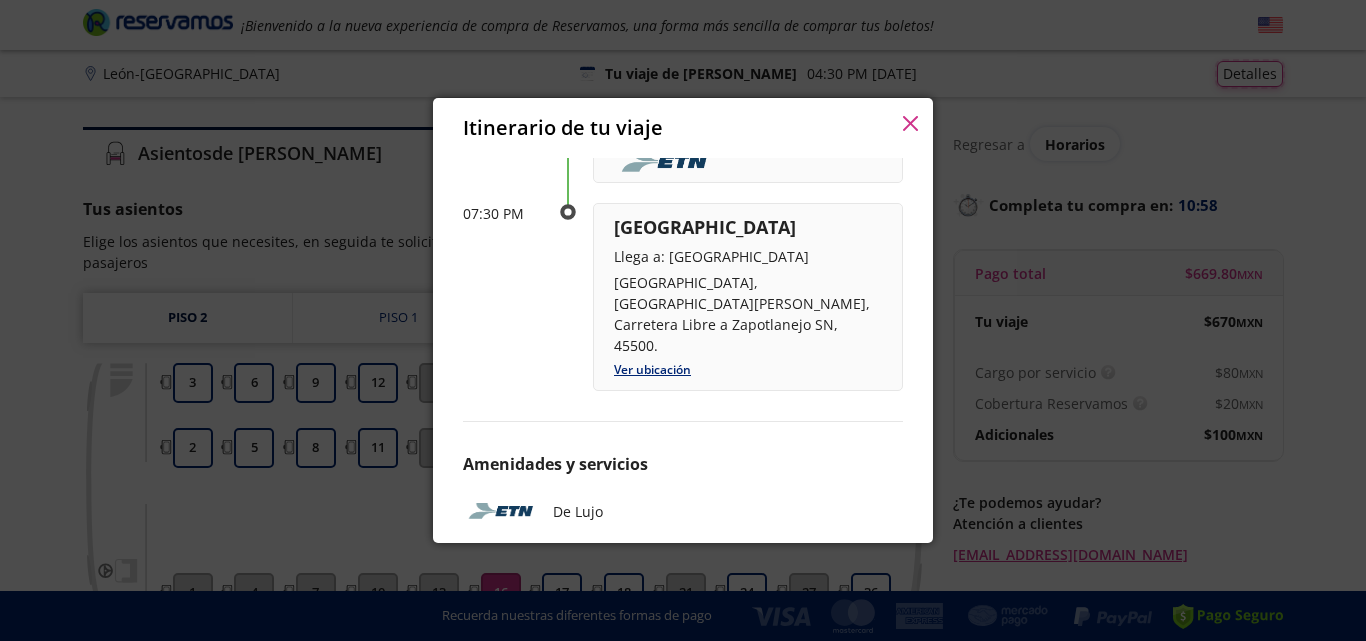 scroll, scrollTop: 285, scrollLeft: 0, axis: vertical 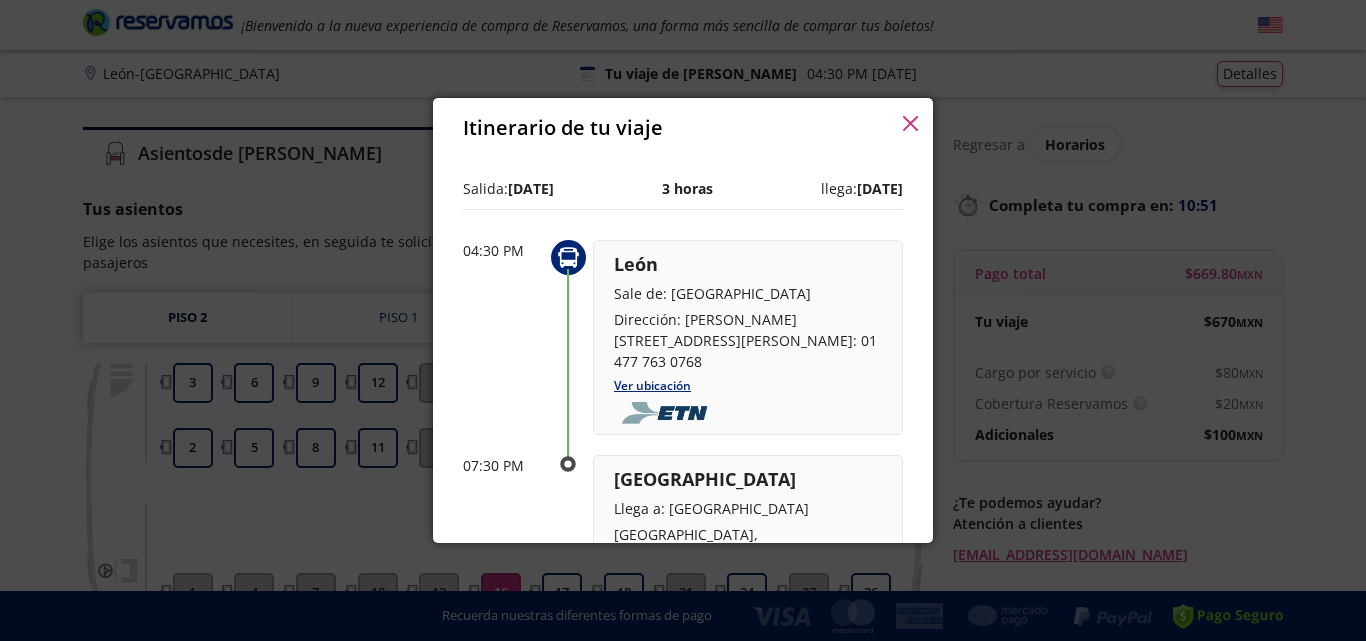 click 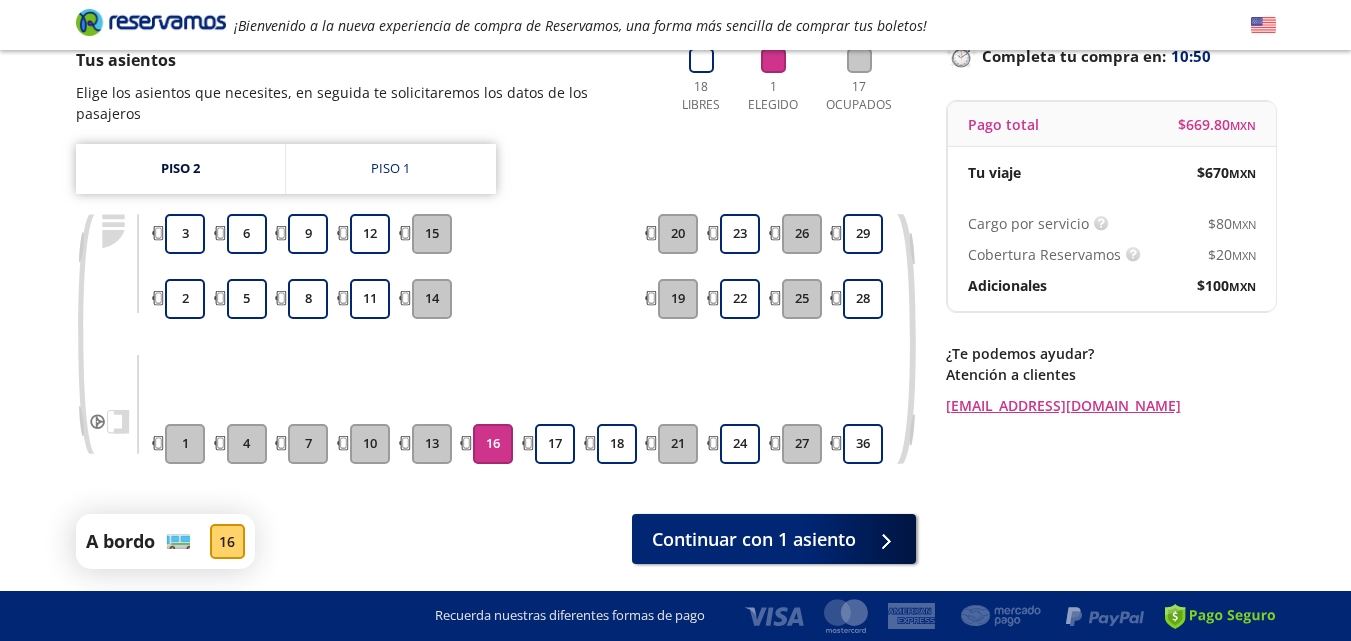 scroll, scrollTop: 197, scrollLeft: 0, axis: vertical 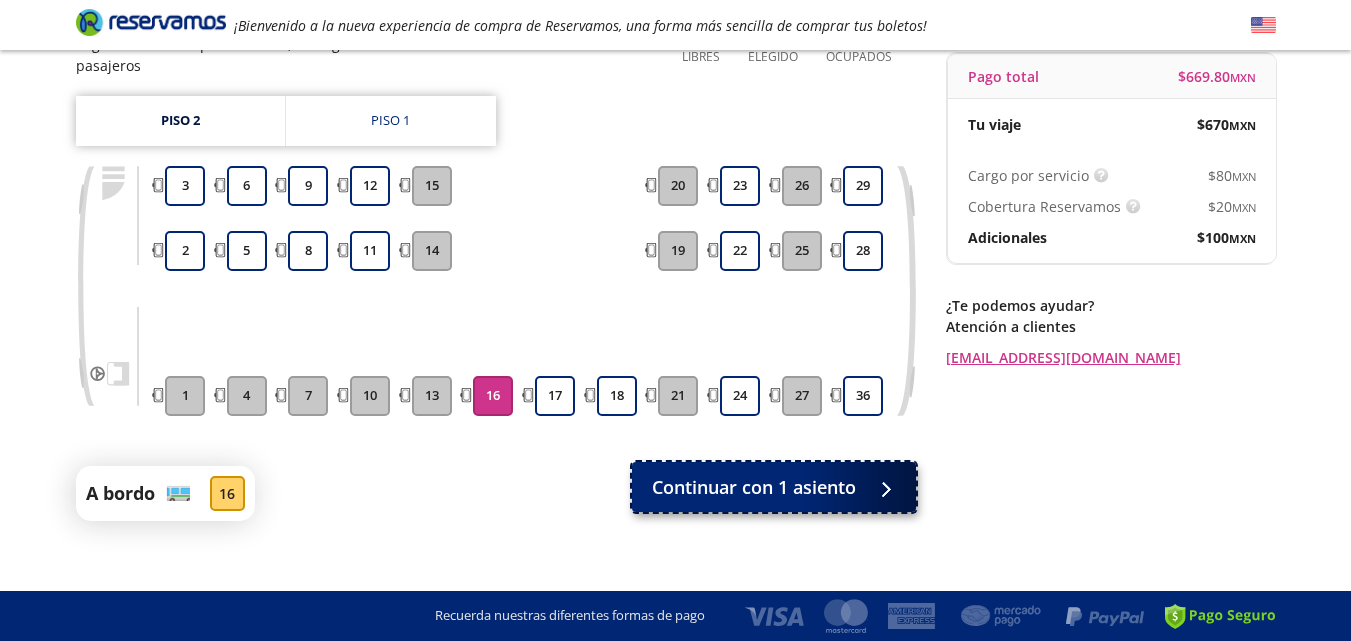 click on "Continuar con 1 asiento" at bounding box center [754, 487] 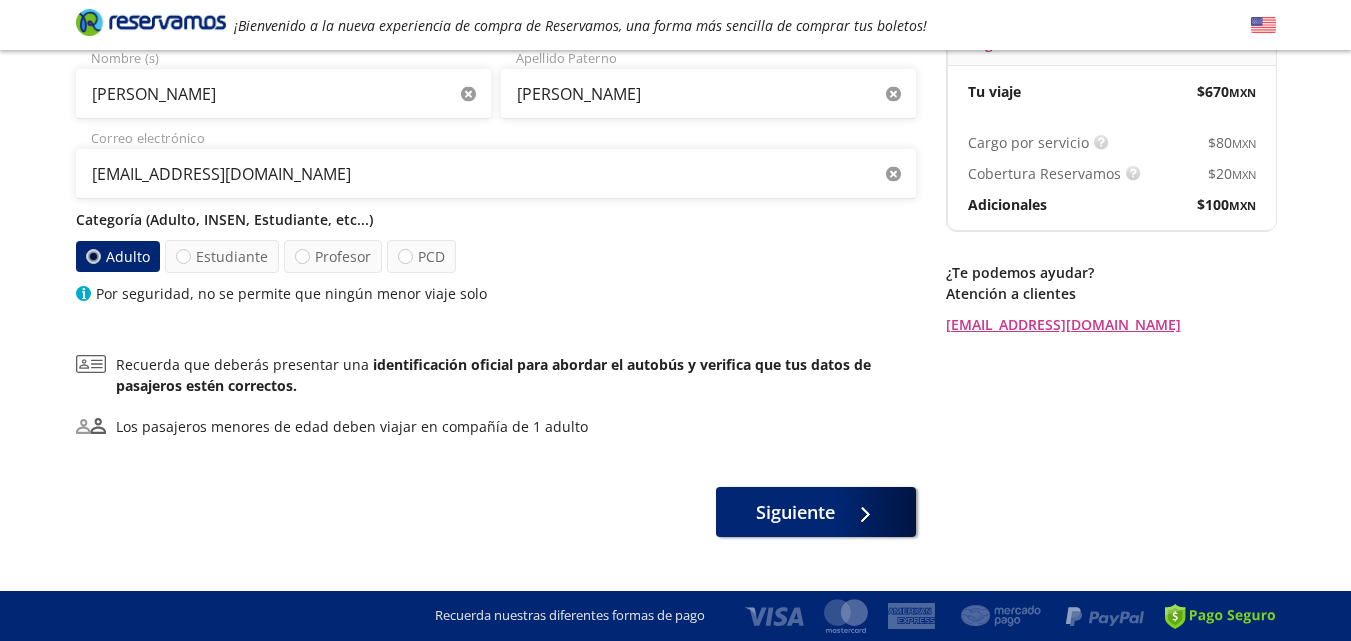 scroll, scrollTop: 267, scrollLeft: 0, axis: vertical 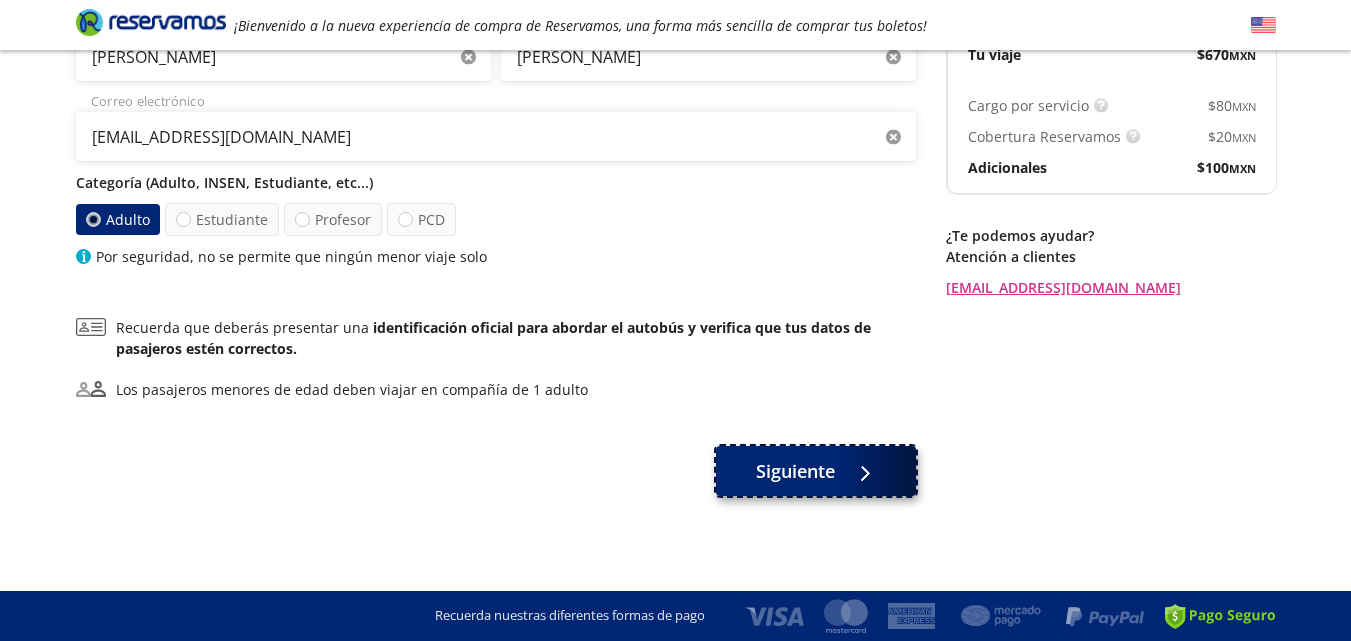 click on "Siguiente" at bounding box center (795, 471) 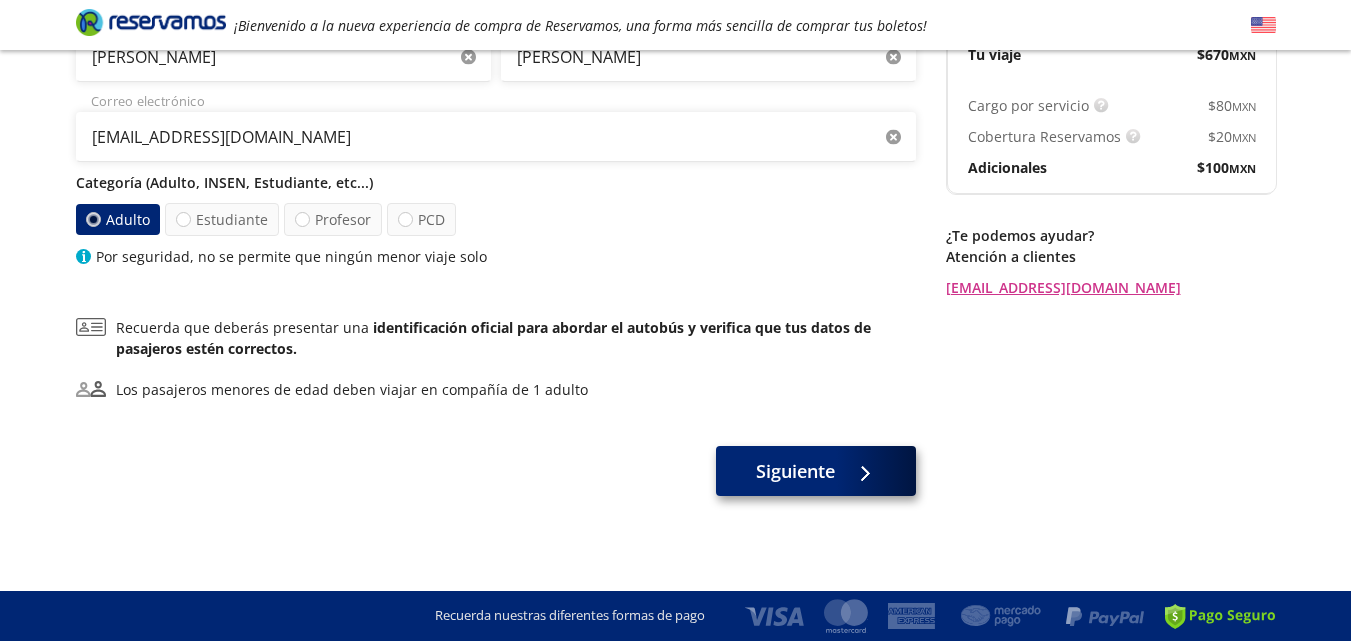 scroll, scrollTop: 0, scrollLeft: 0, axis: both 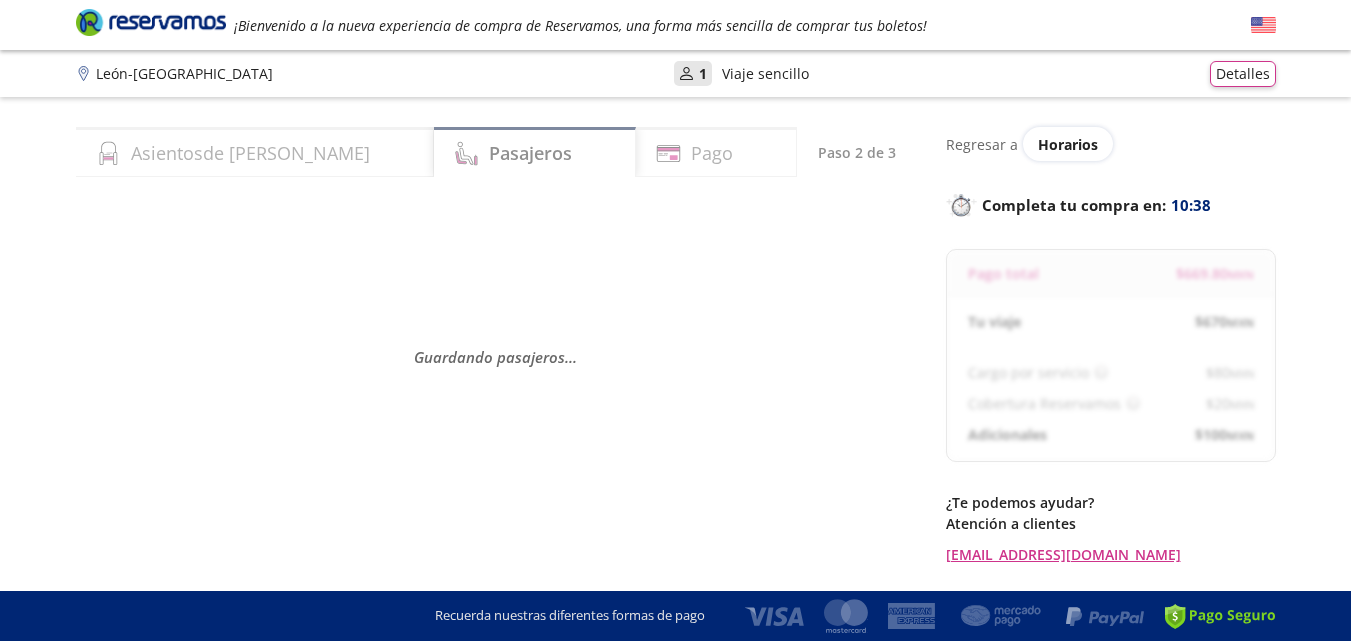 select on "MX" 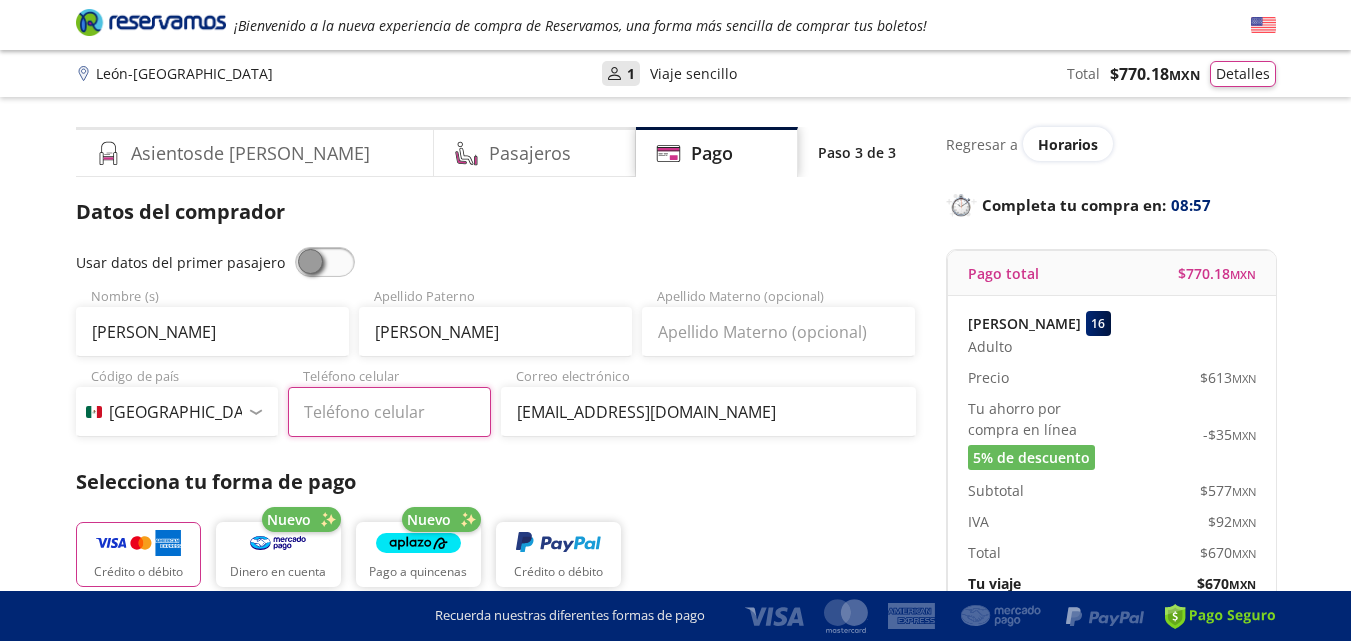 click on "Teléfono celular" at bounding box center (389, 412) 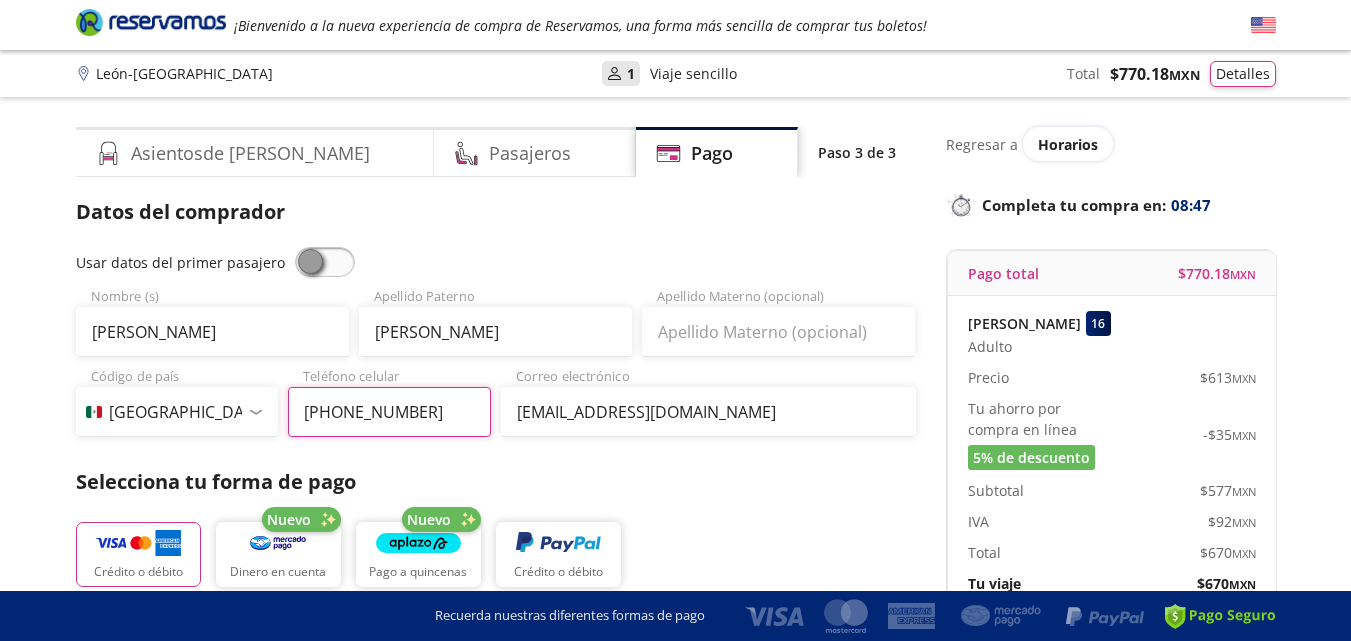type on "[PHONE_NUMBER]" 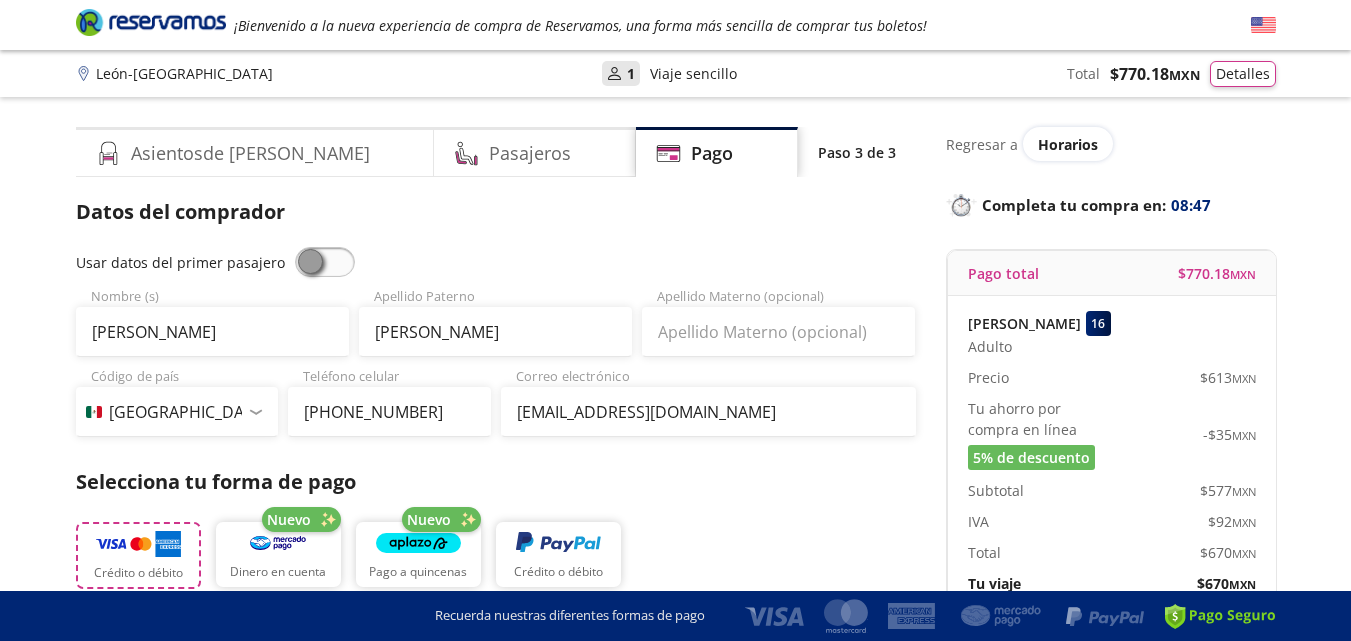 click at bounding box center [138, 544] 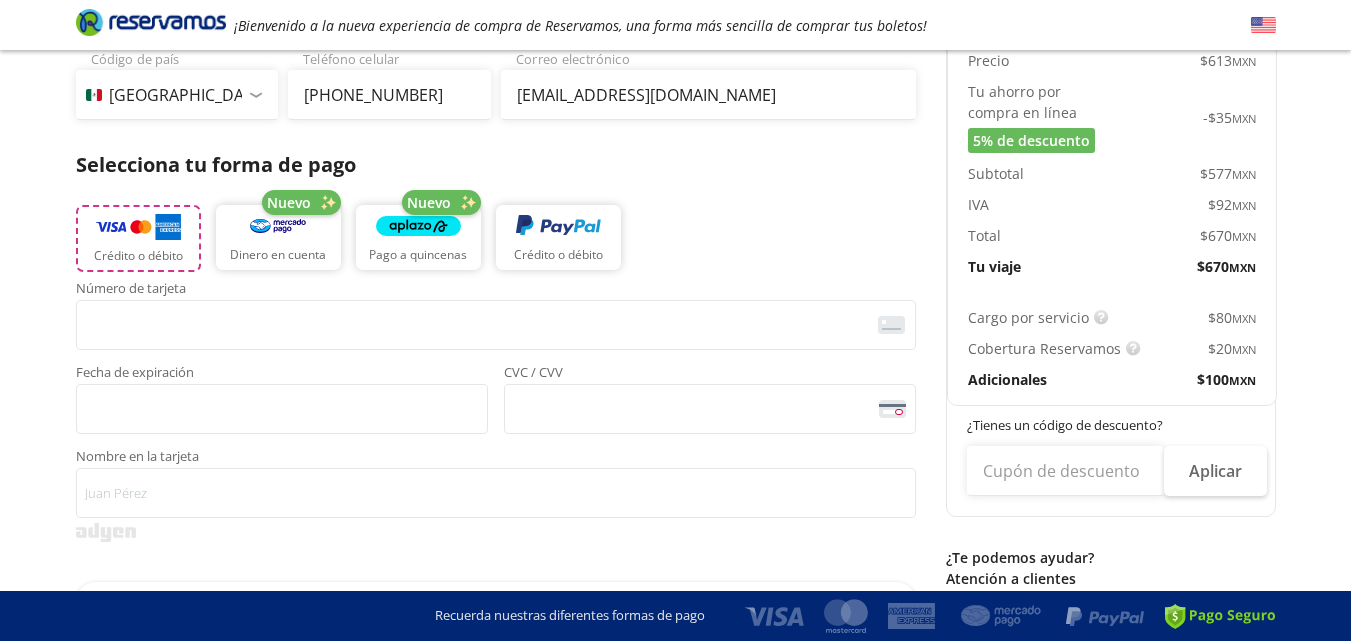 scroll, scrollTop: 333, scrollLeft: 0, axis: vertical 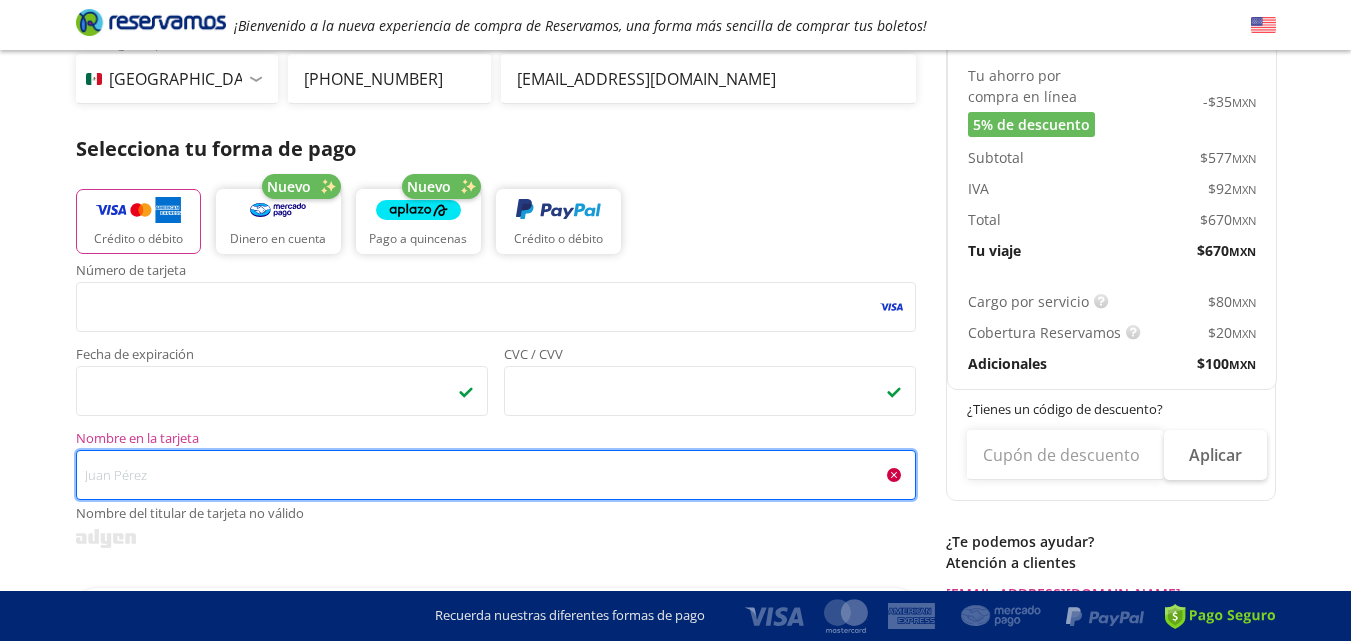 click on "Nombre en la tarjeta Nombre del titular de tarjeta no válido" at bounding box center [496, 475] 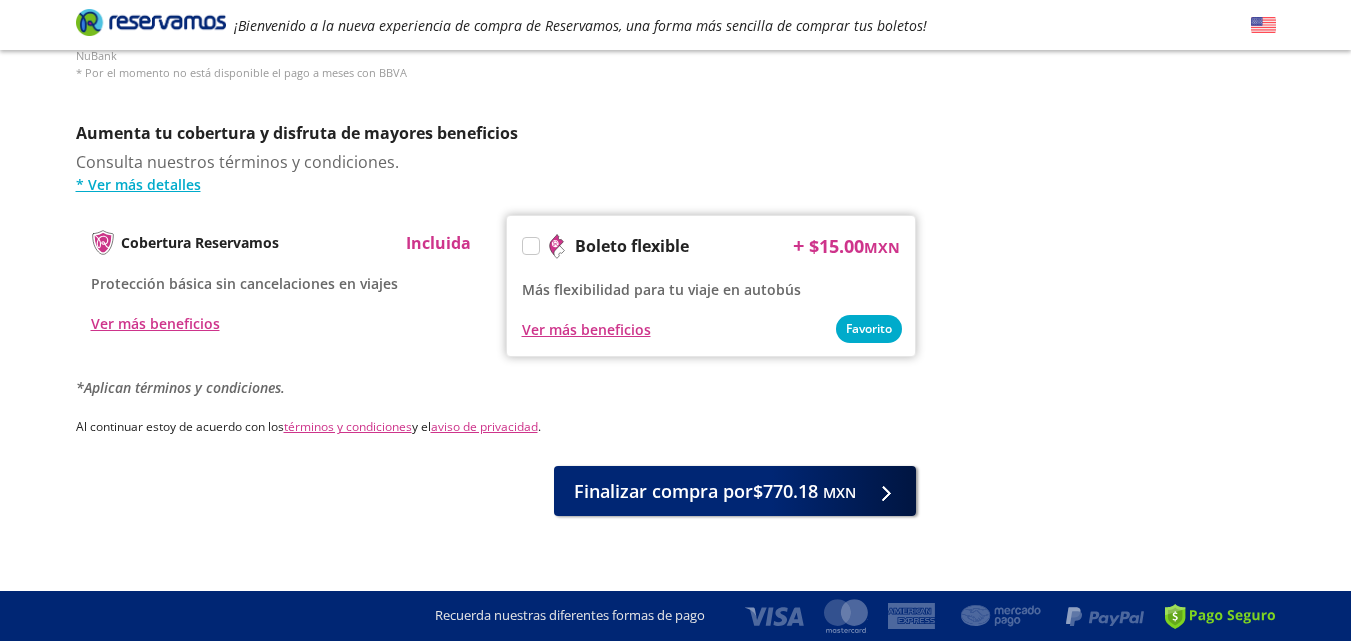 scroll, scrollTop: 628, scrollLeft: 0, axis: vertical 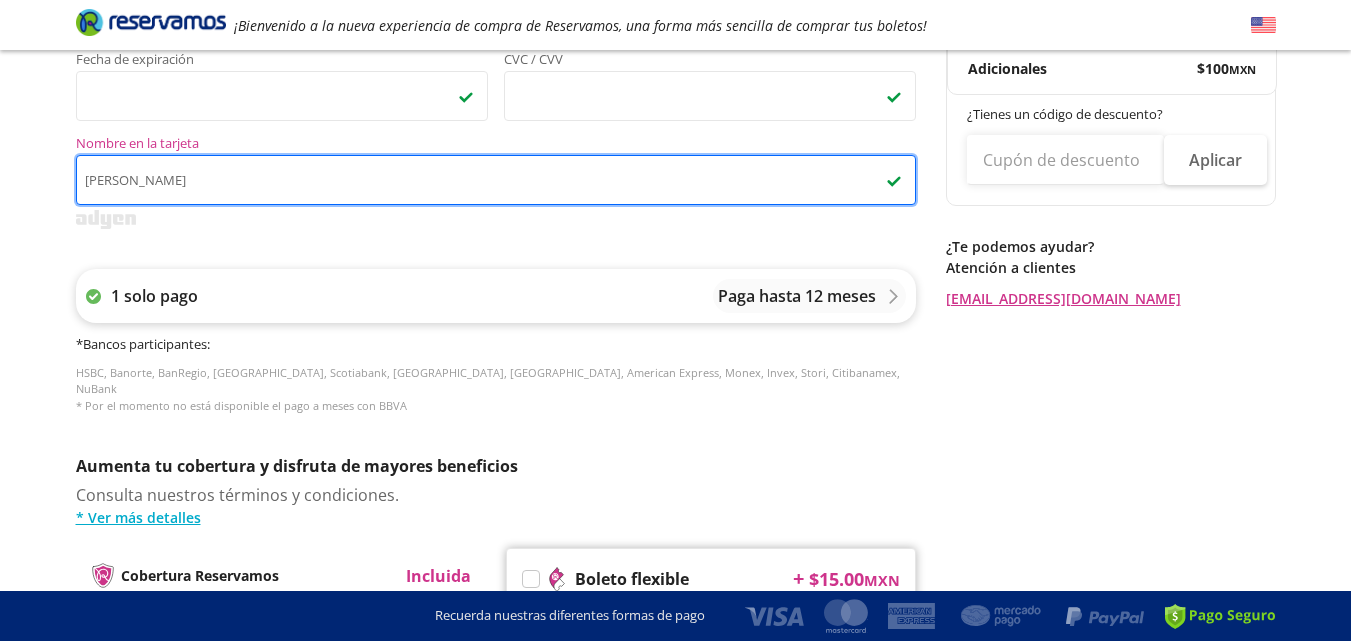type on "[PERSON_NAME]" 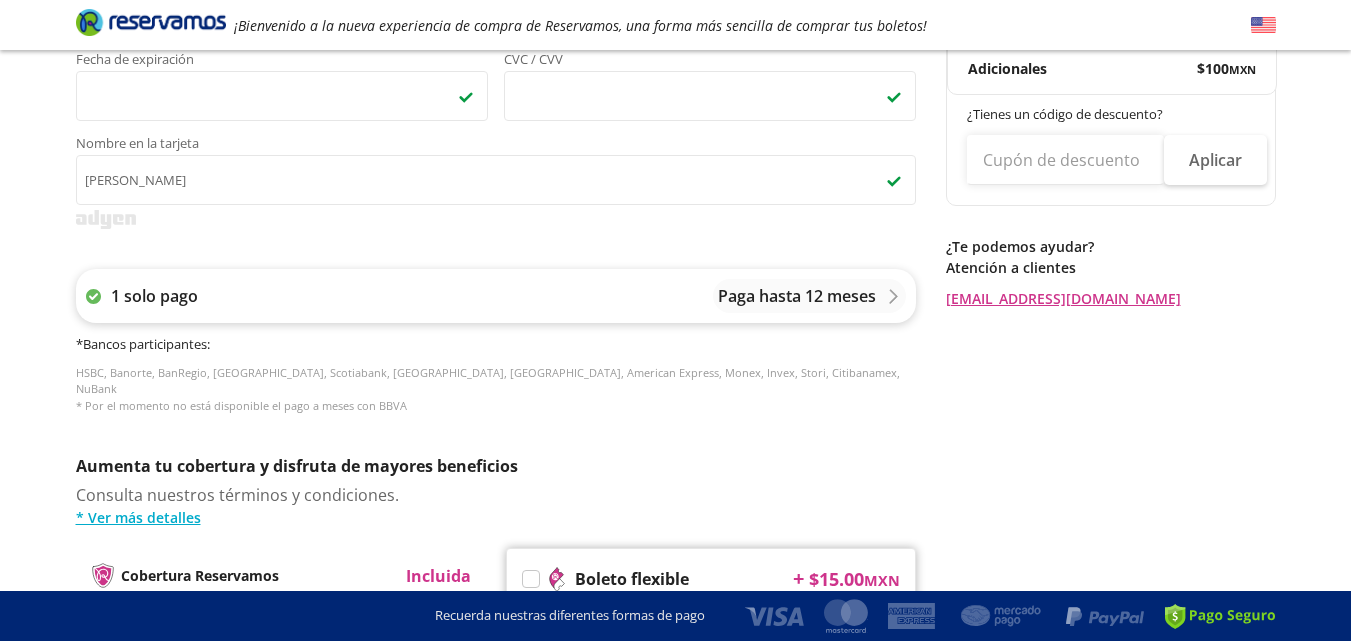 click on "Paga hasta 12 meses" at bounding box center (797, 296) 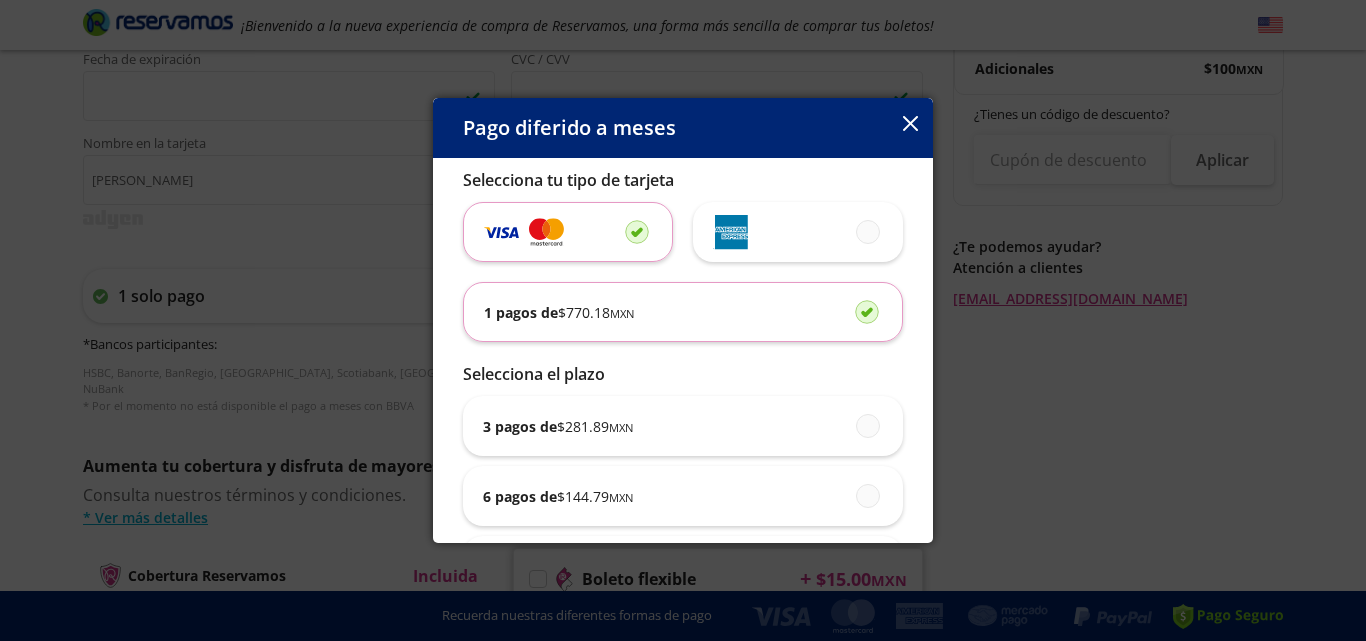 click on "1 pagos de  $ 770.18  MXN" at bounding box center [559, 312] 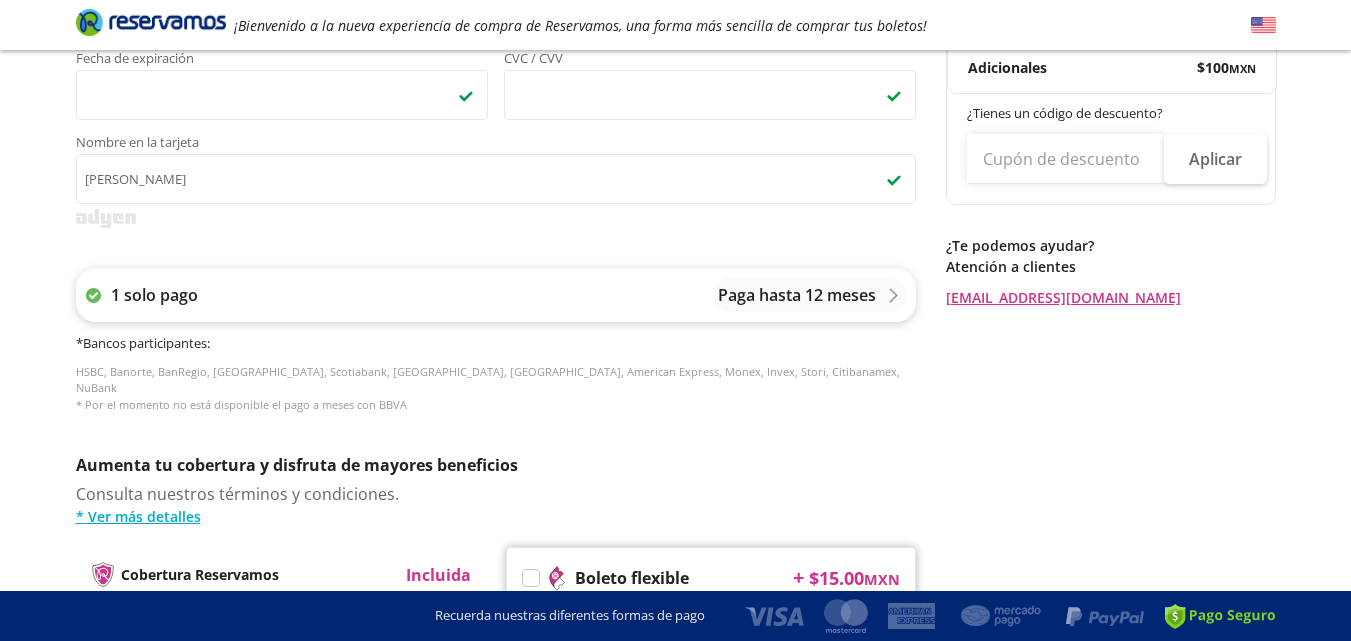 scroll, scrollTop: 628, scrollLeft: 0, axis: vertical 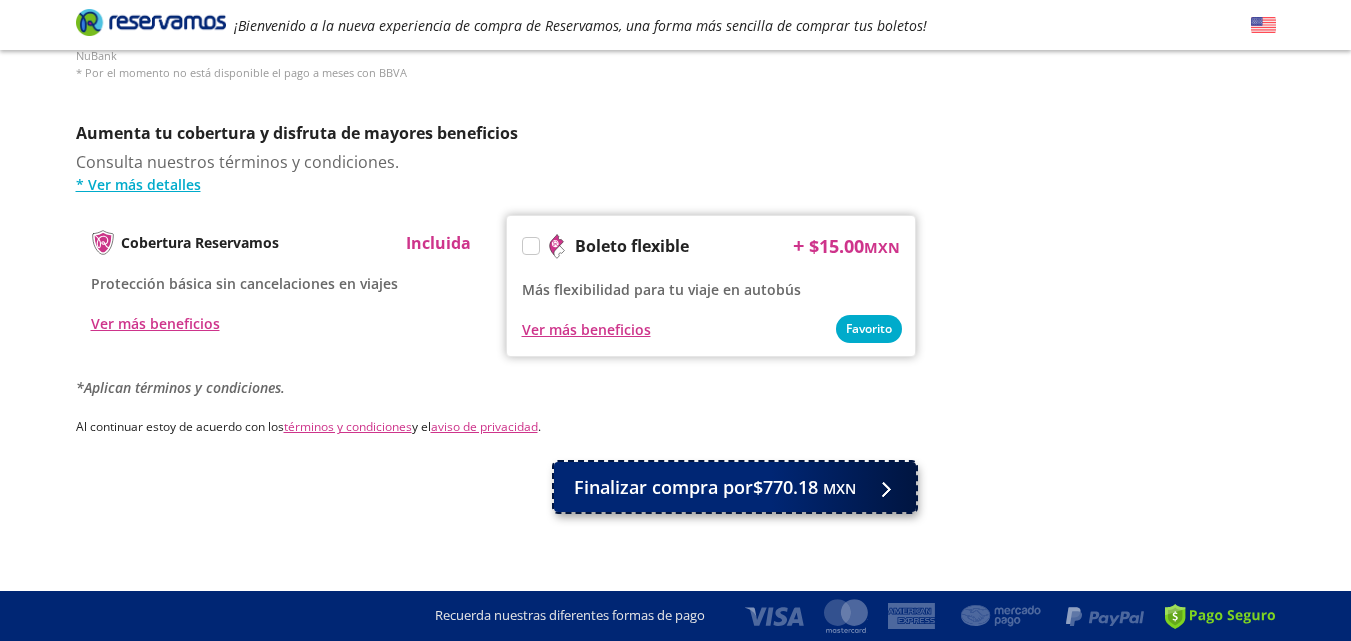 click on "Finalizar compra por  $770.18   MXN" at bounding box center (715, 487) 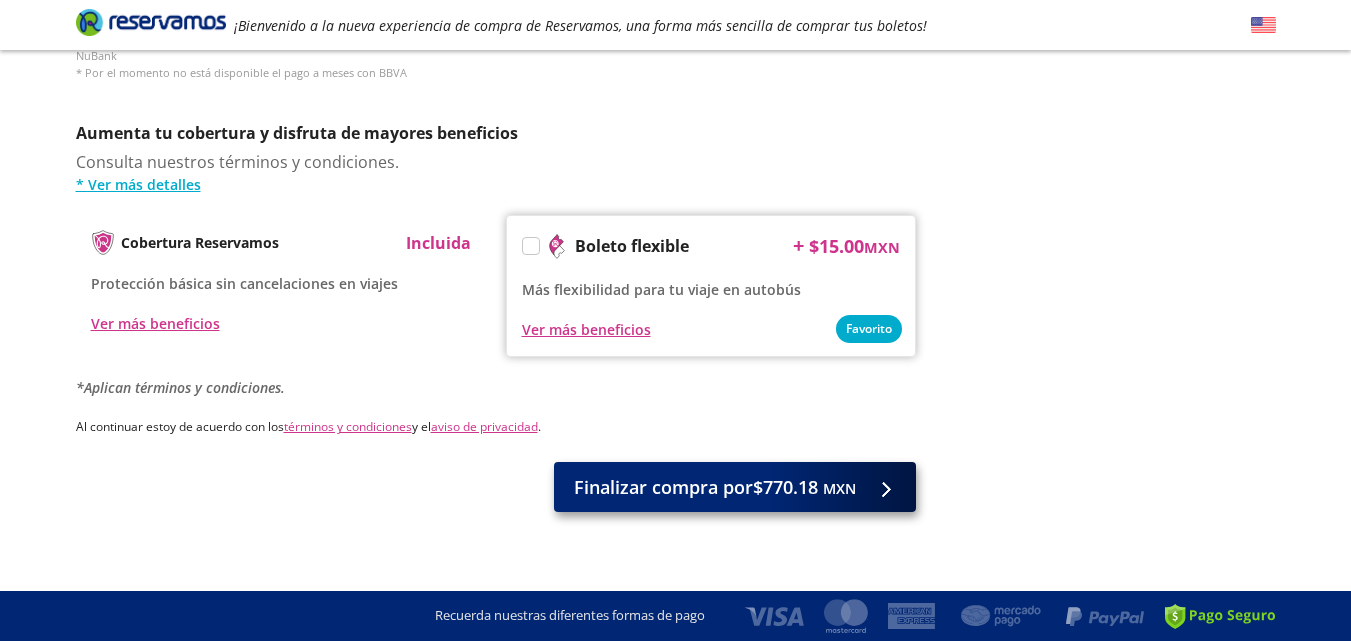 scroll, scrollTop: 0, scrollLeft: 0, axis: both 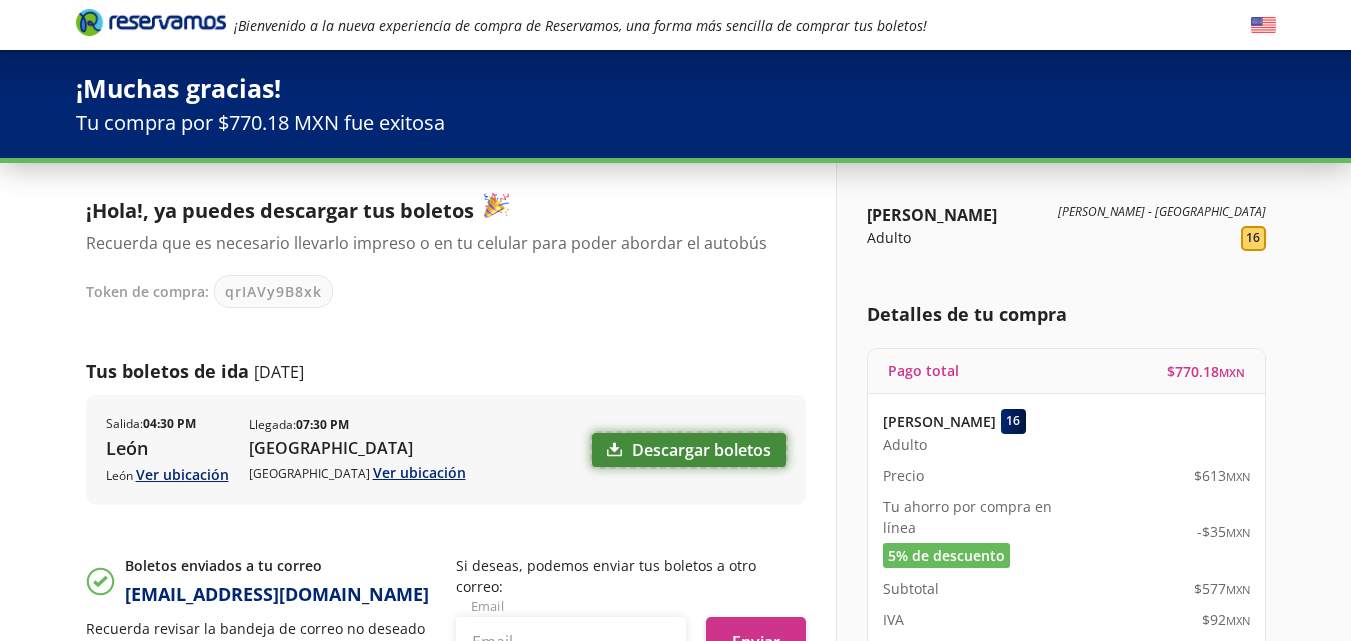 click on "Descargar boletos" at bounding box center [689, 450] 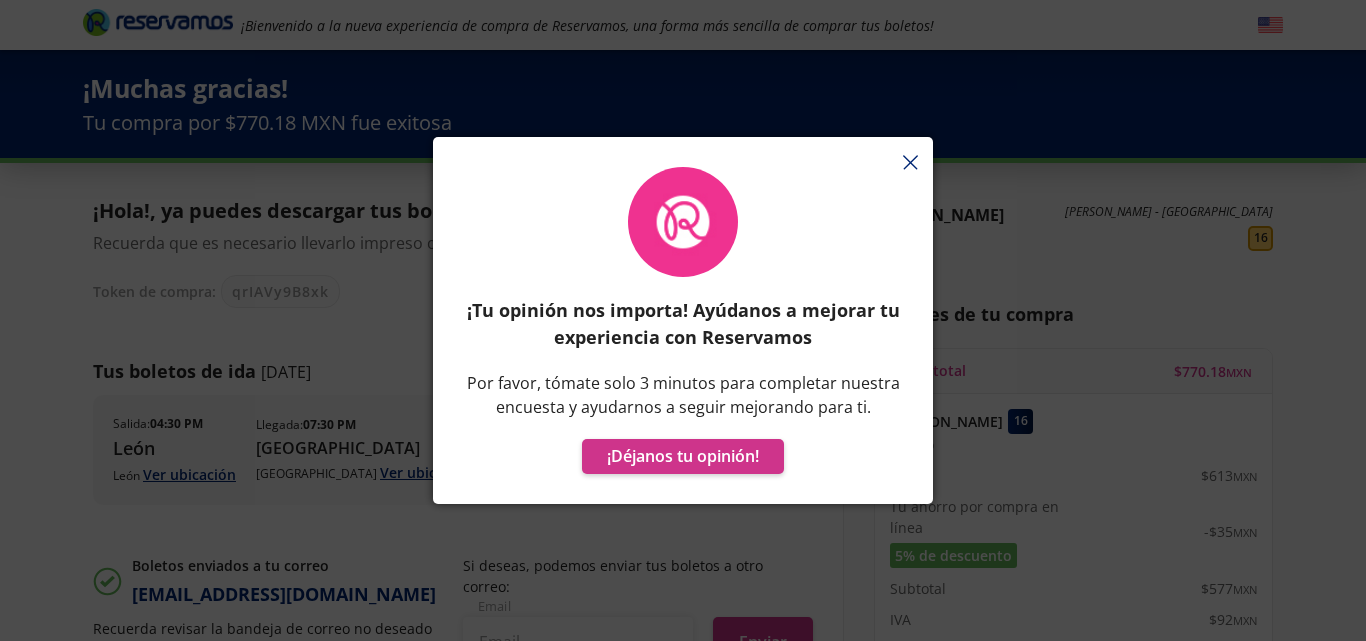 click on "¡Tu opinión nos importa! Ayúdanos a mejorar tu experiencia con Reservamos Por favor, tómate solo 3 minutos para completar nuestra encuesta y ayudarnos a seguir mejorando para ti. ¡Déjanos tu opinión!" at bounding box center [683, 330] 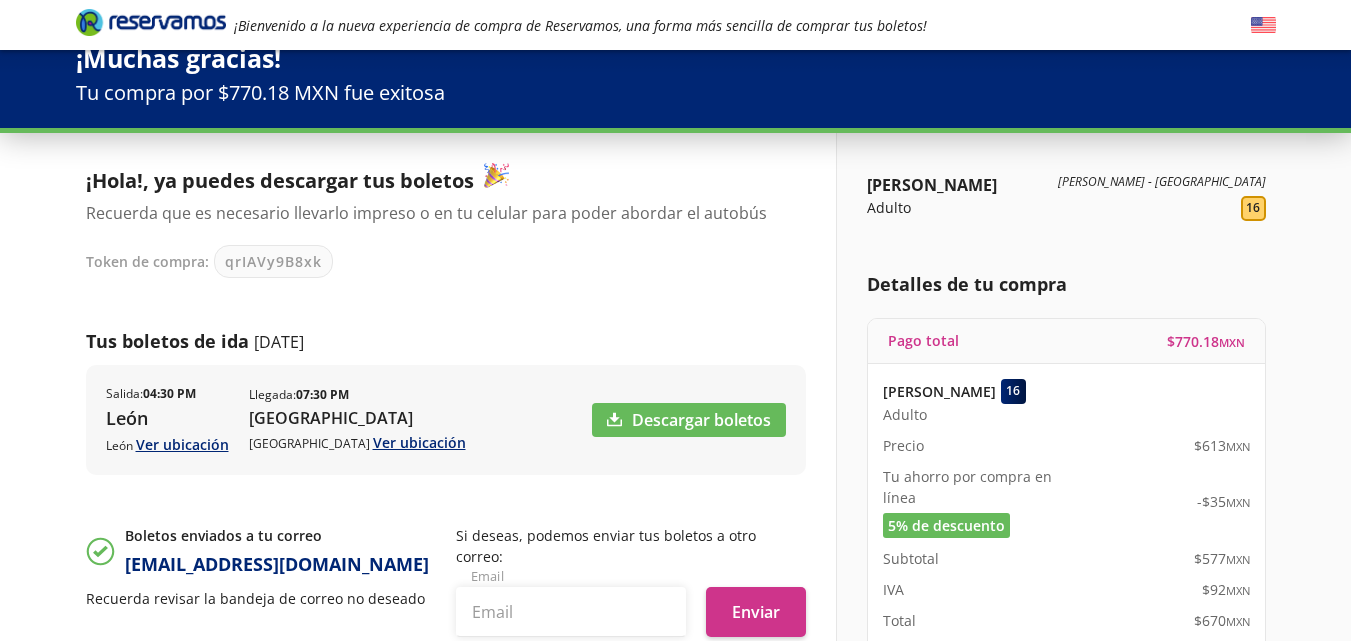 scroll, scrollTop: 0, scrollLeft: 0, axis: both 